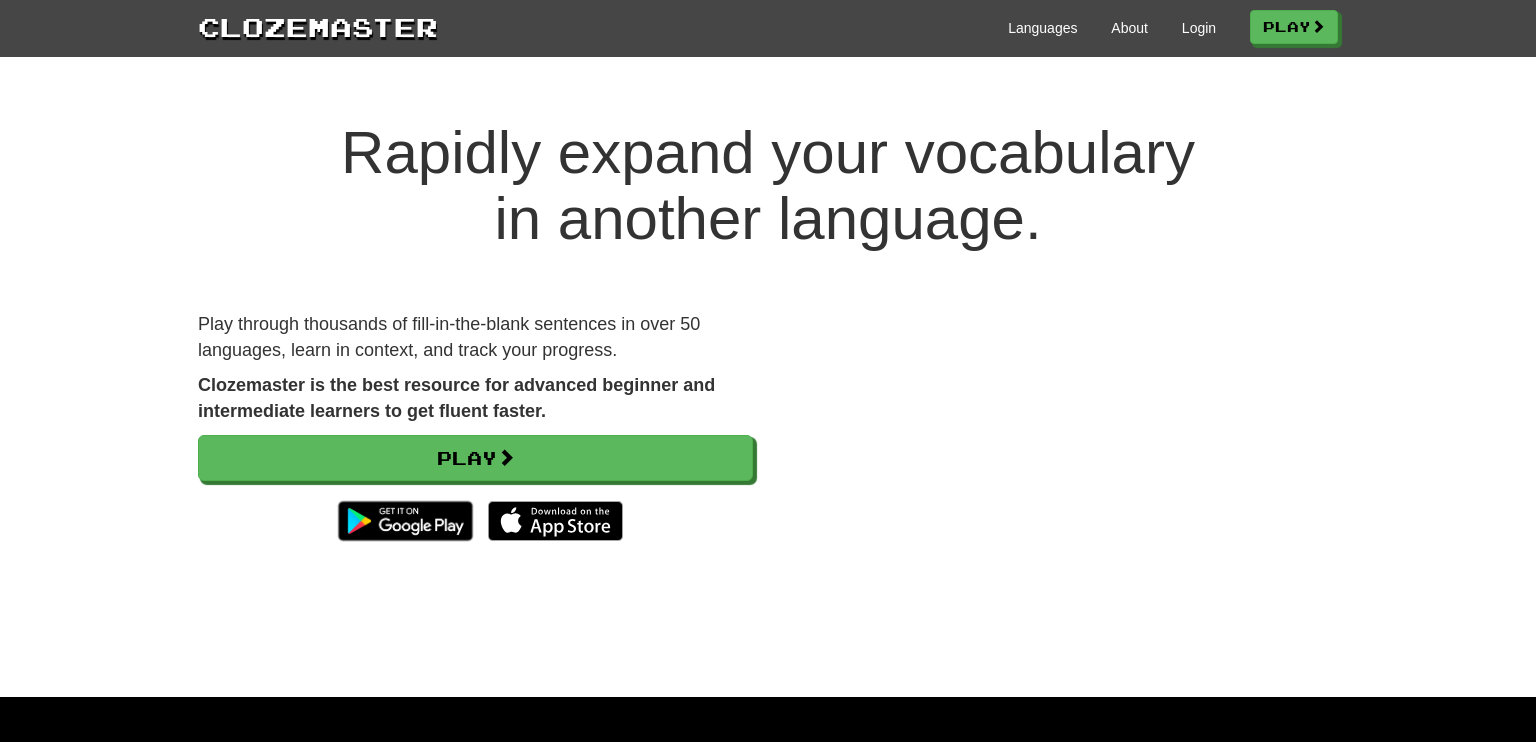 scroll, scrollTop: 0, scrollLeft: 0, axis: both 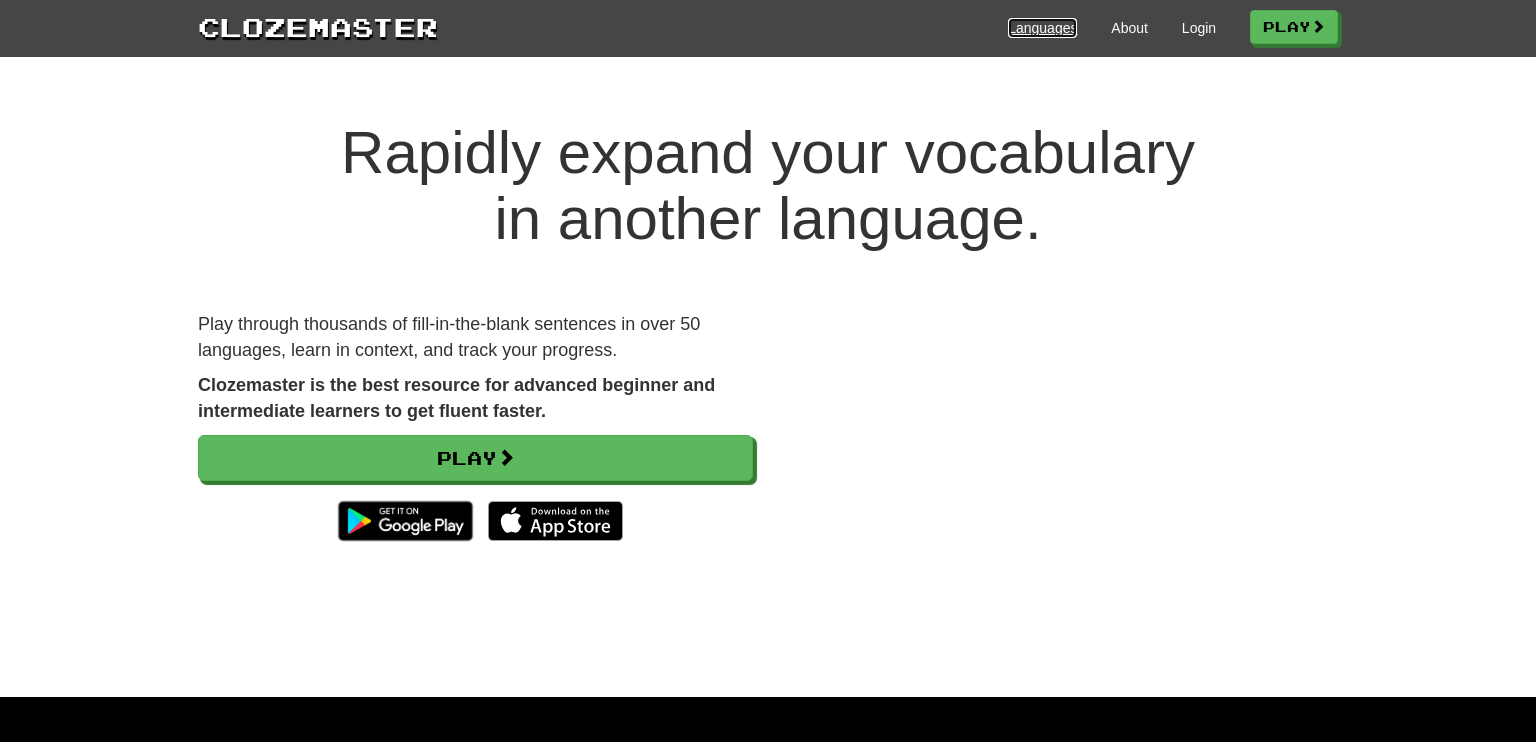 click on "Languages" at bounding box center [1042, 28] 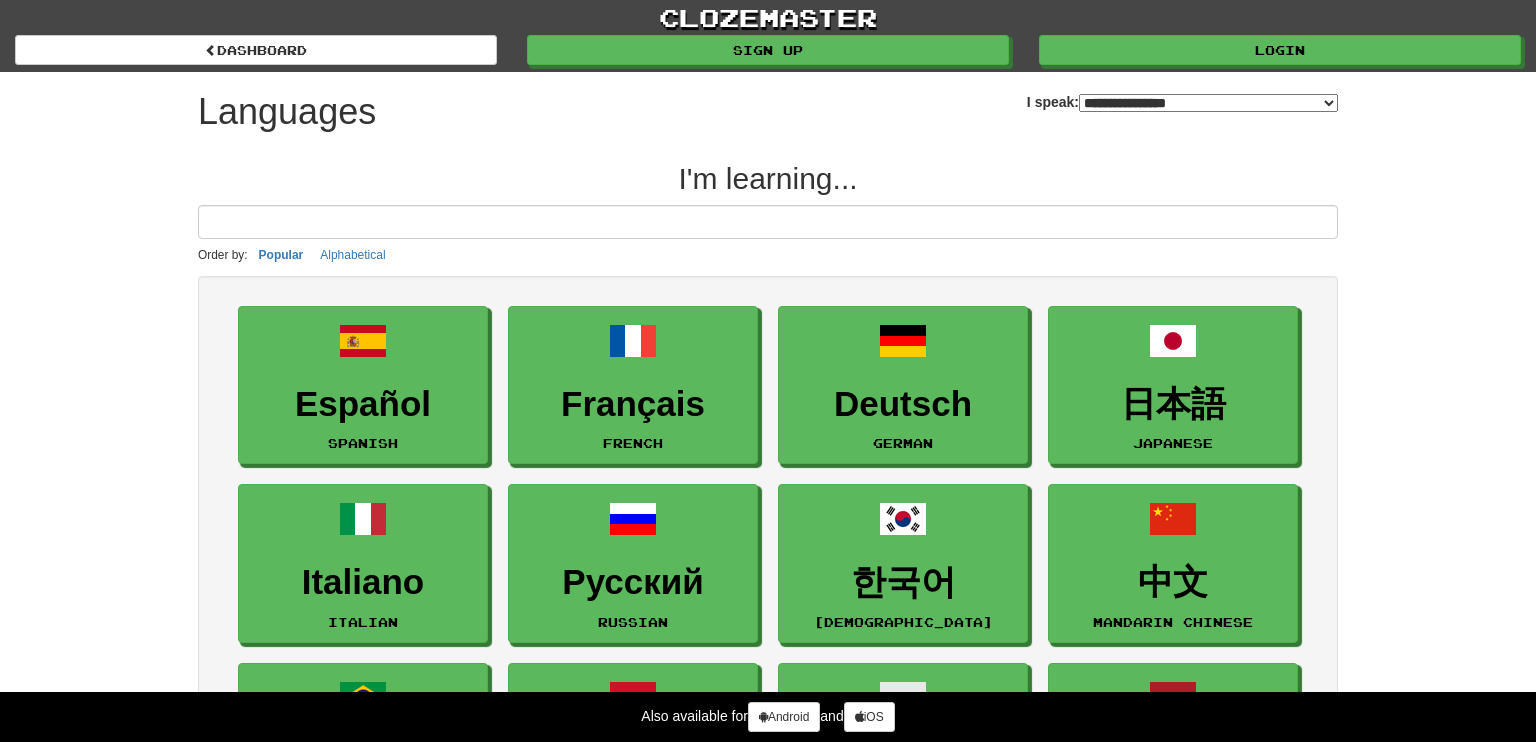 select on "*******" 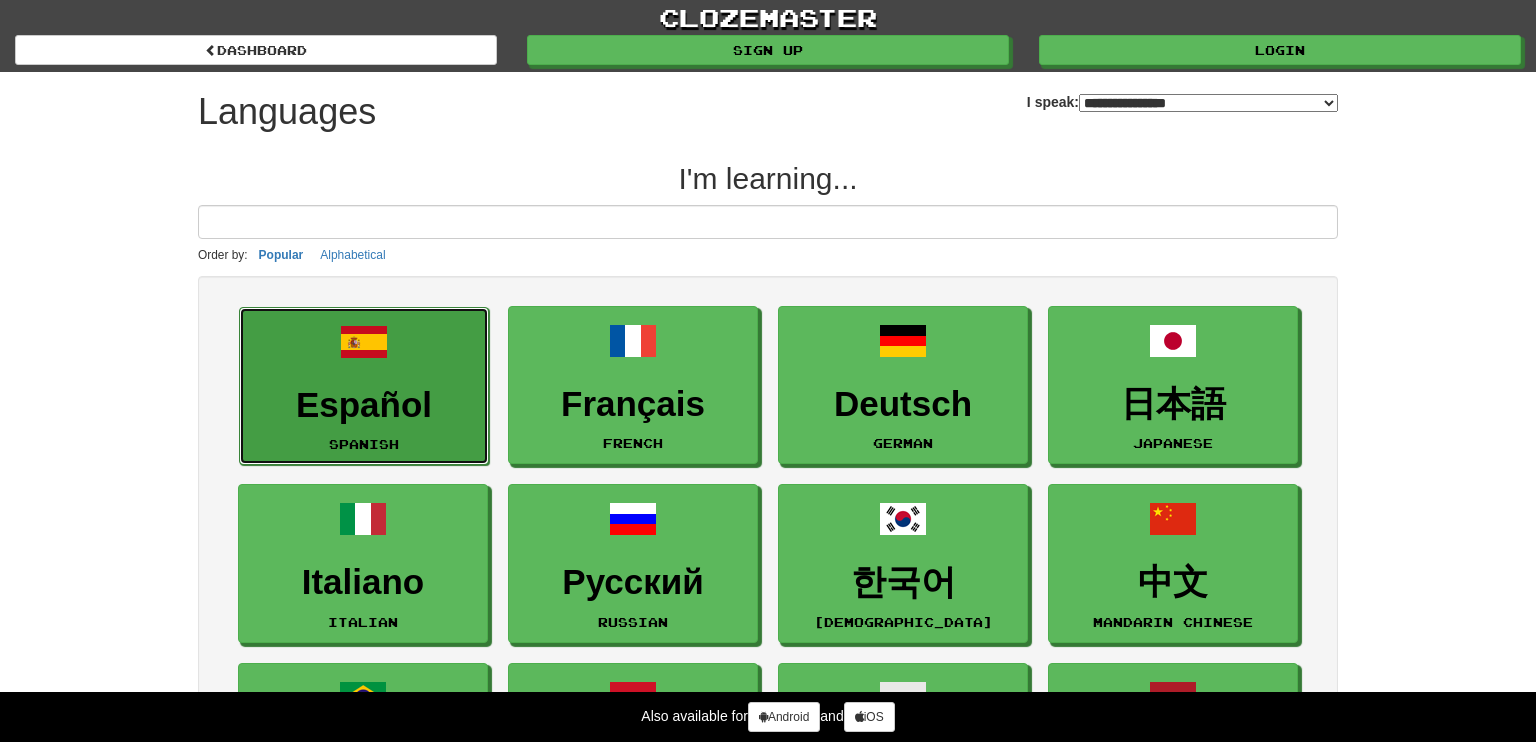 click on "Español Spanish" at bounding box center [364, 386] 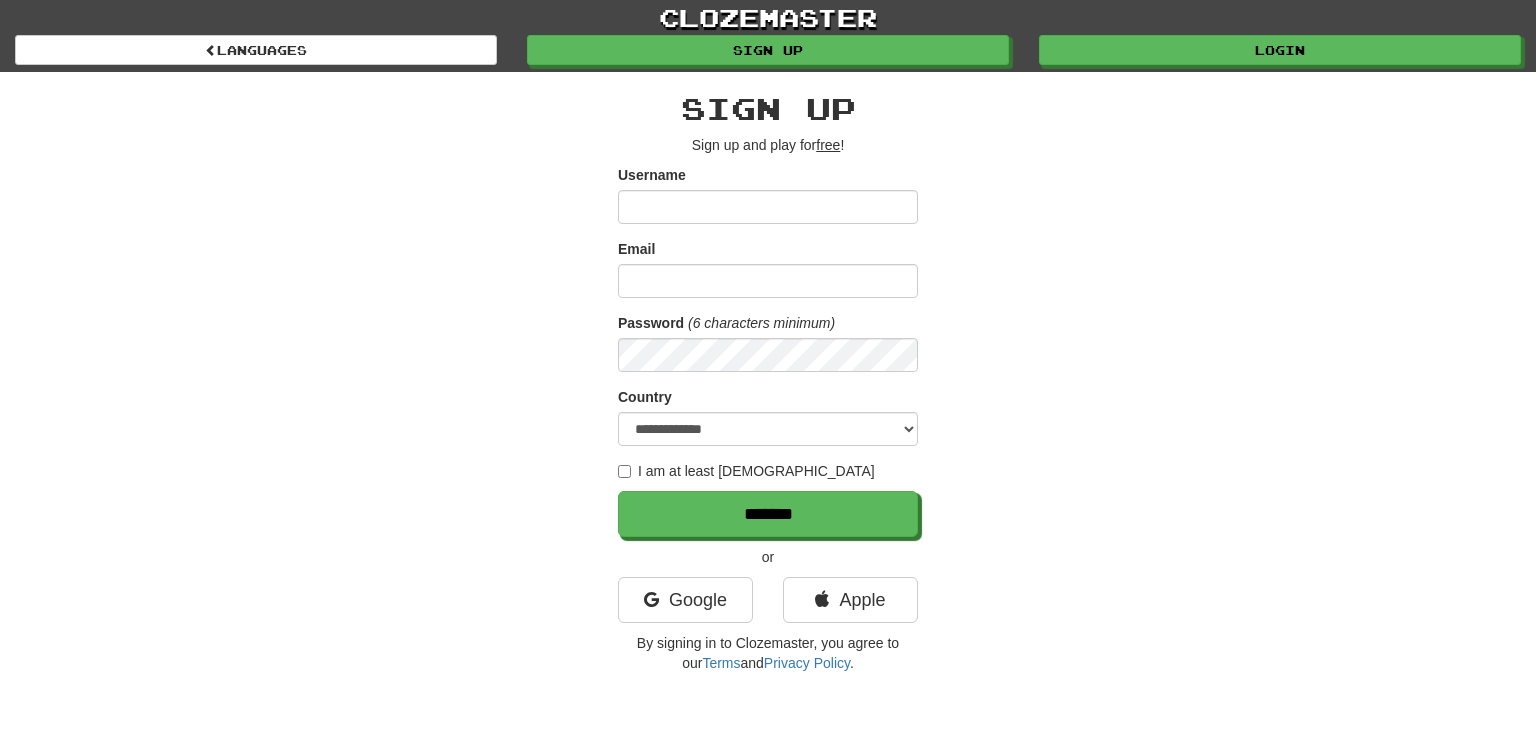 scroll, scrollTop: 0, scrollLeft: 0, axis: both 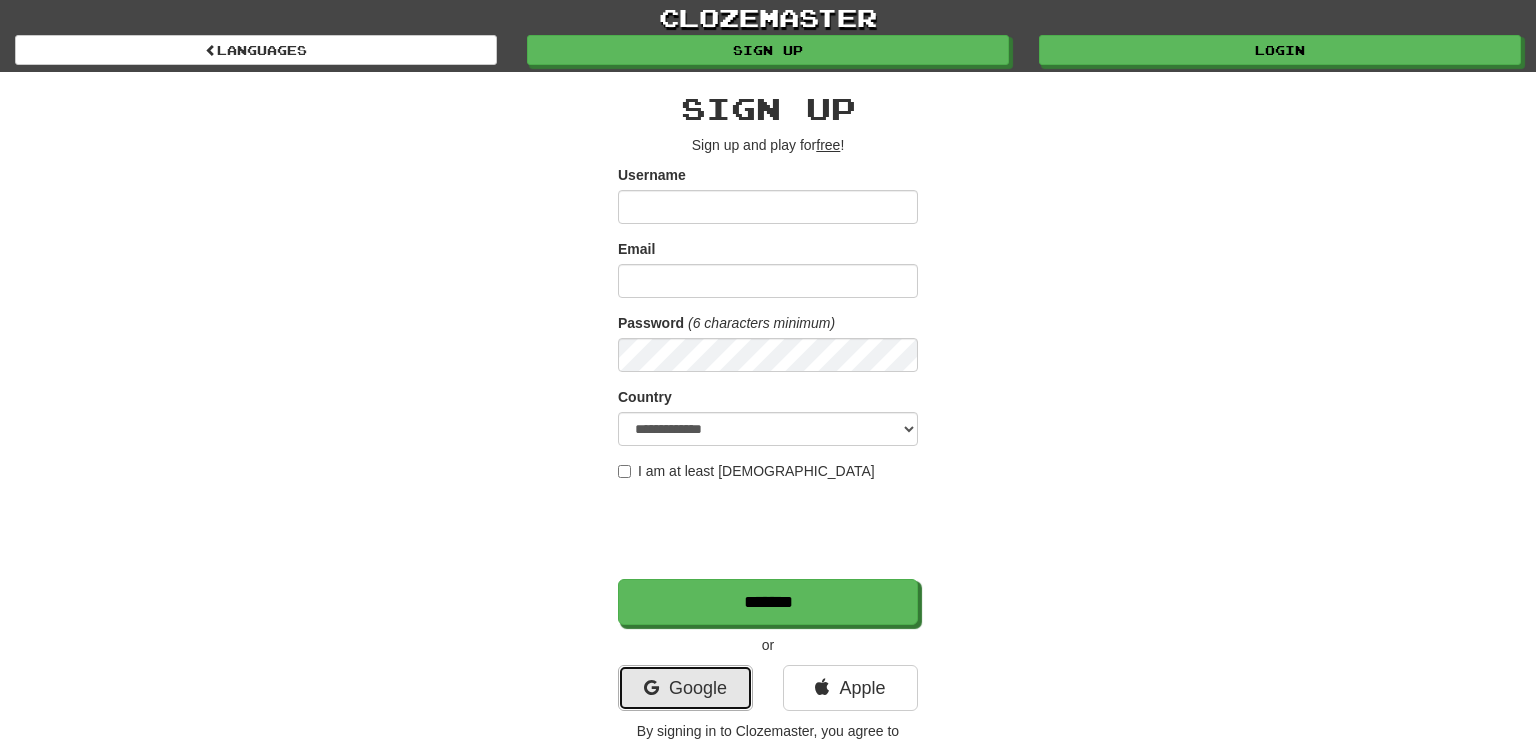 click on "Google" at bounding box center [685, 688] 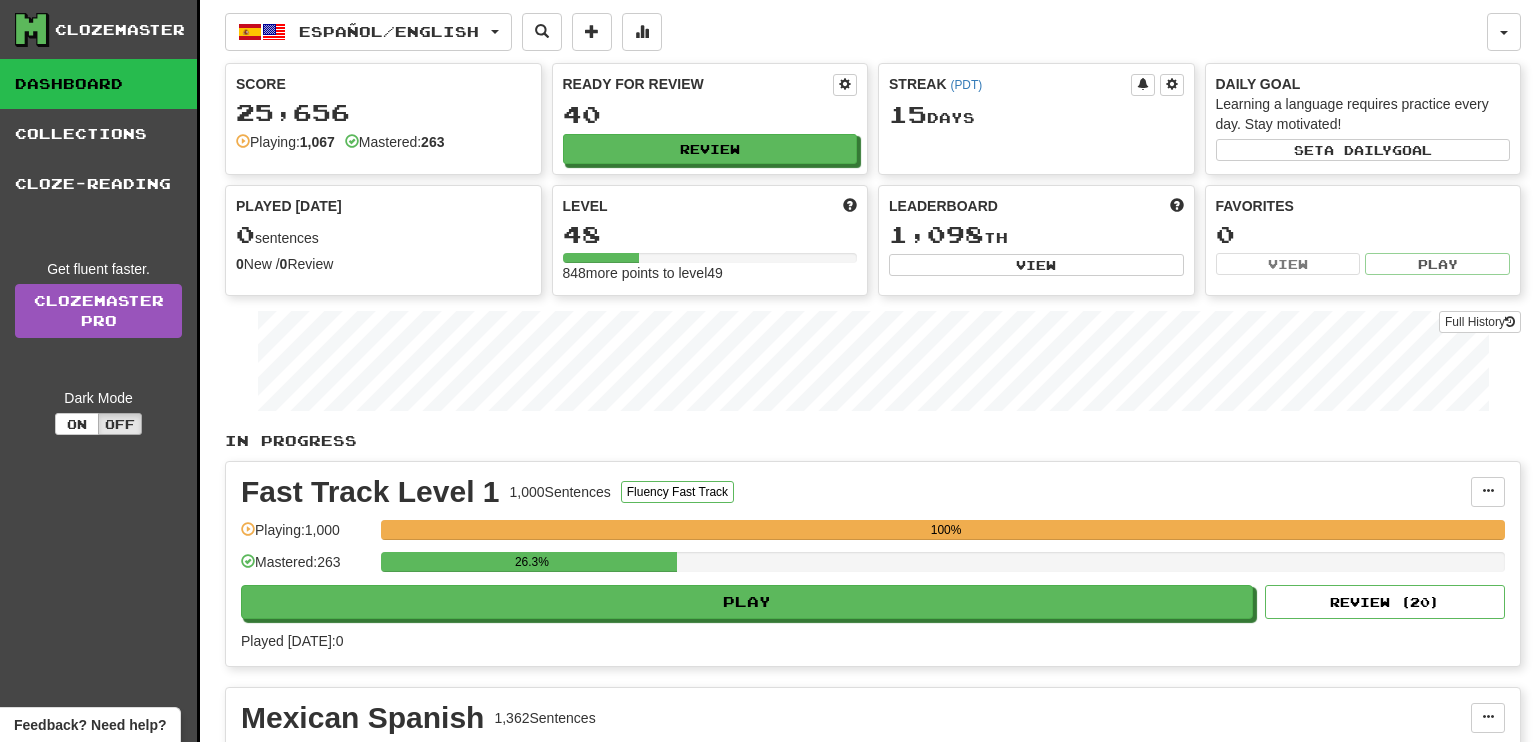 scroll, scrollTop: 0, scrollLeft: 0, axis: both 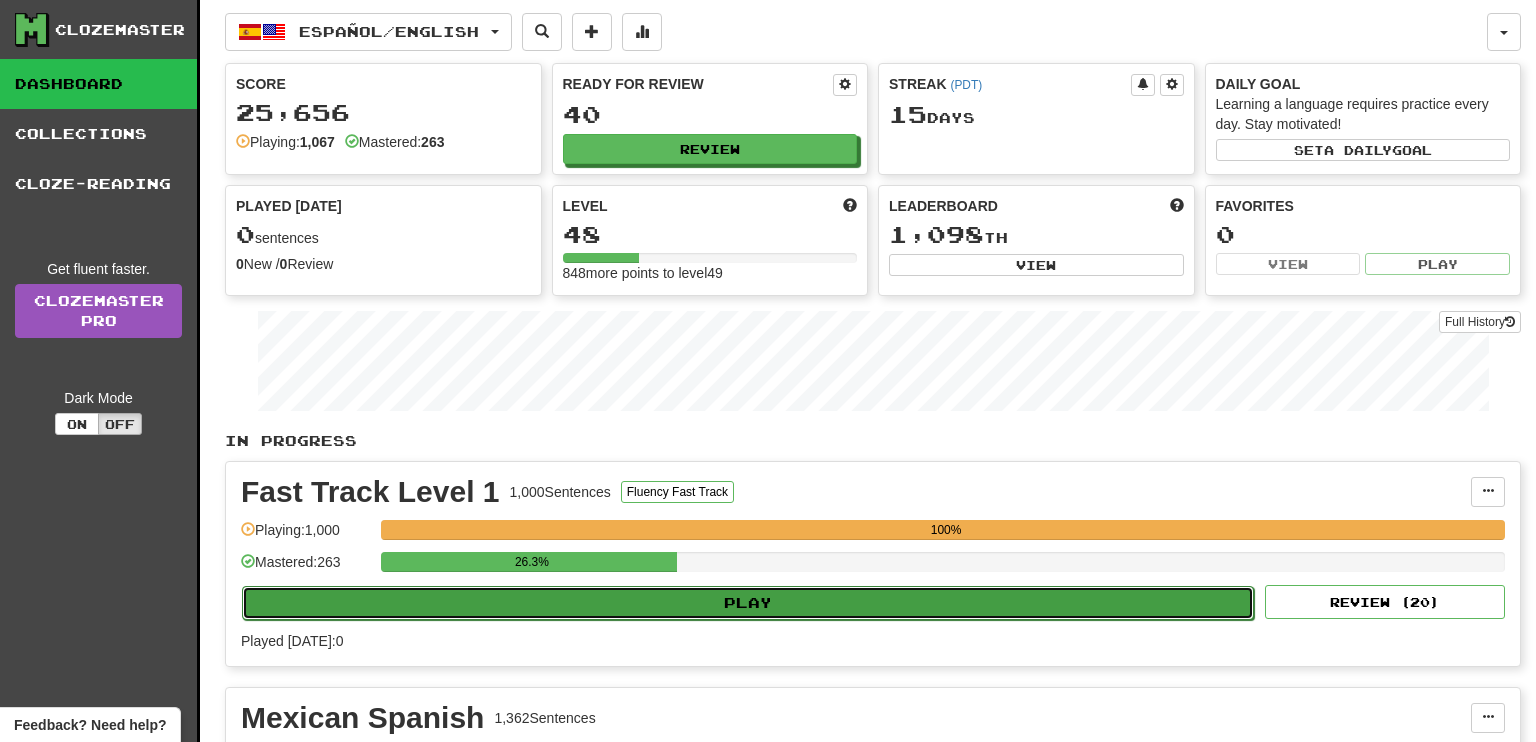 click on "Play" at bounding box center (748, 603) 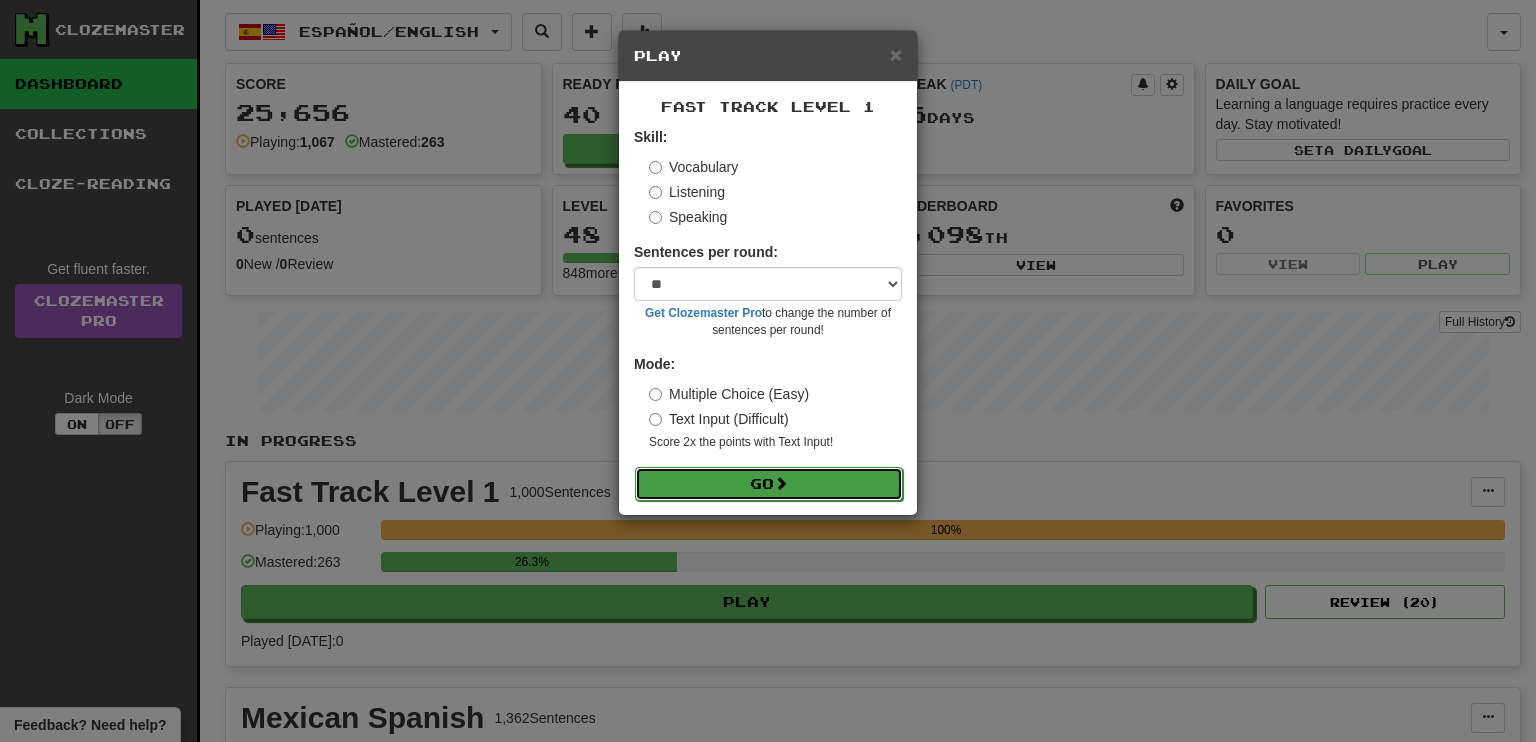 click on "Go" at bounding box center (769, 484) 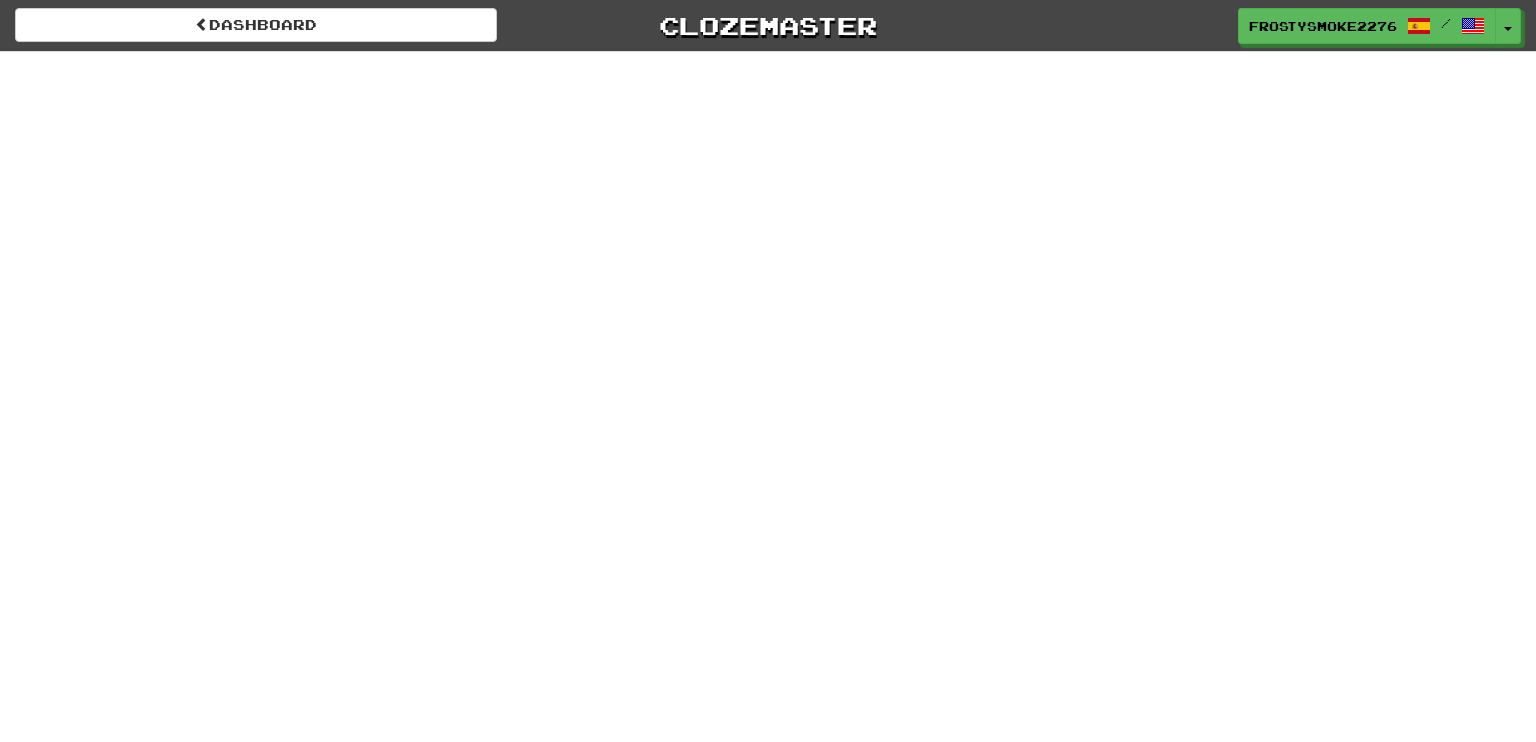 scroll, scrollTop: 0, scrollLeft: 0, axis: both 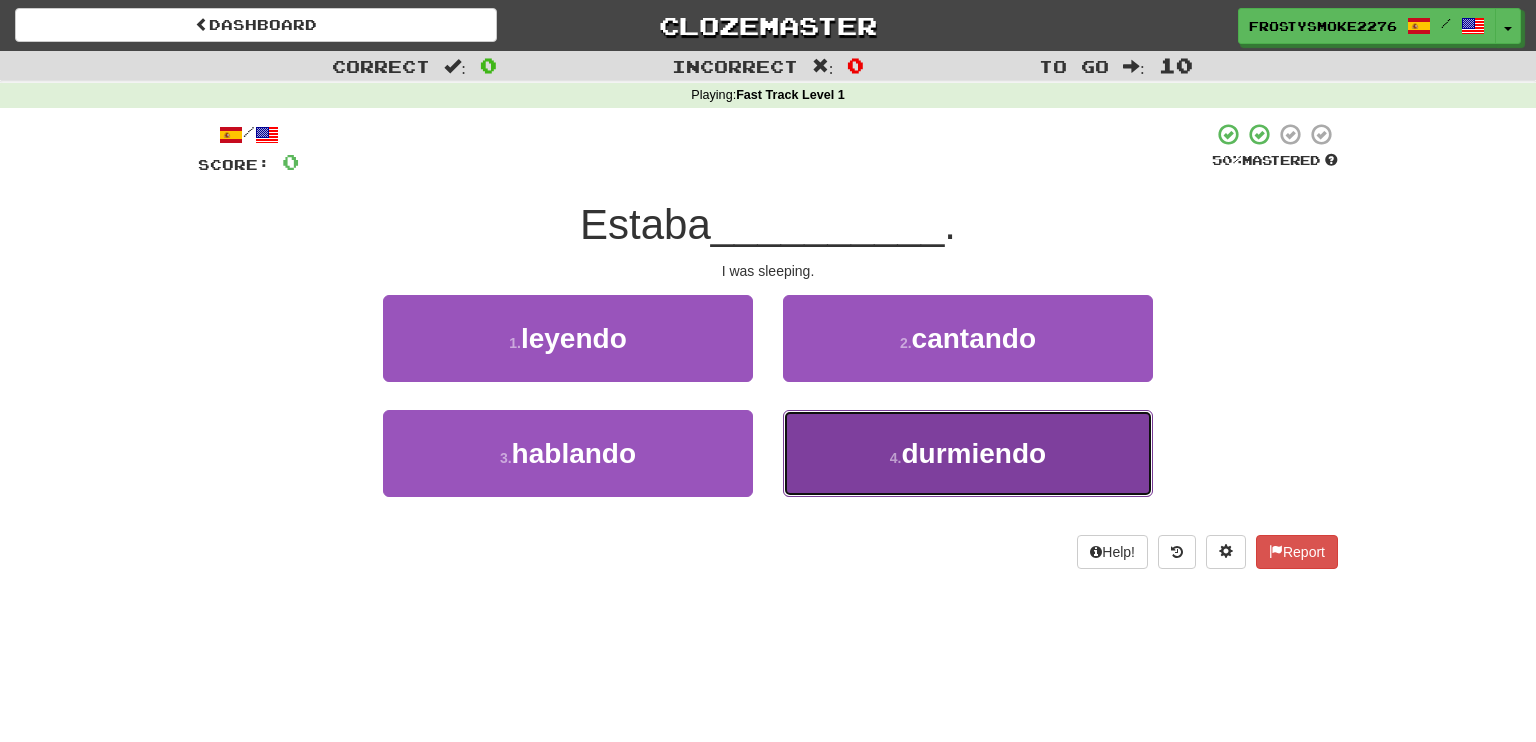click on "4 .  durmiendo" at bounding box center (968, 453) 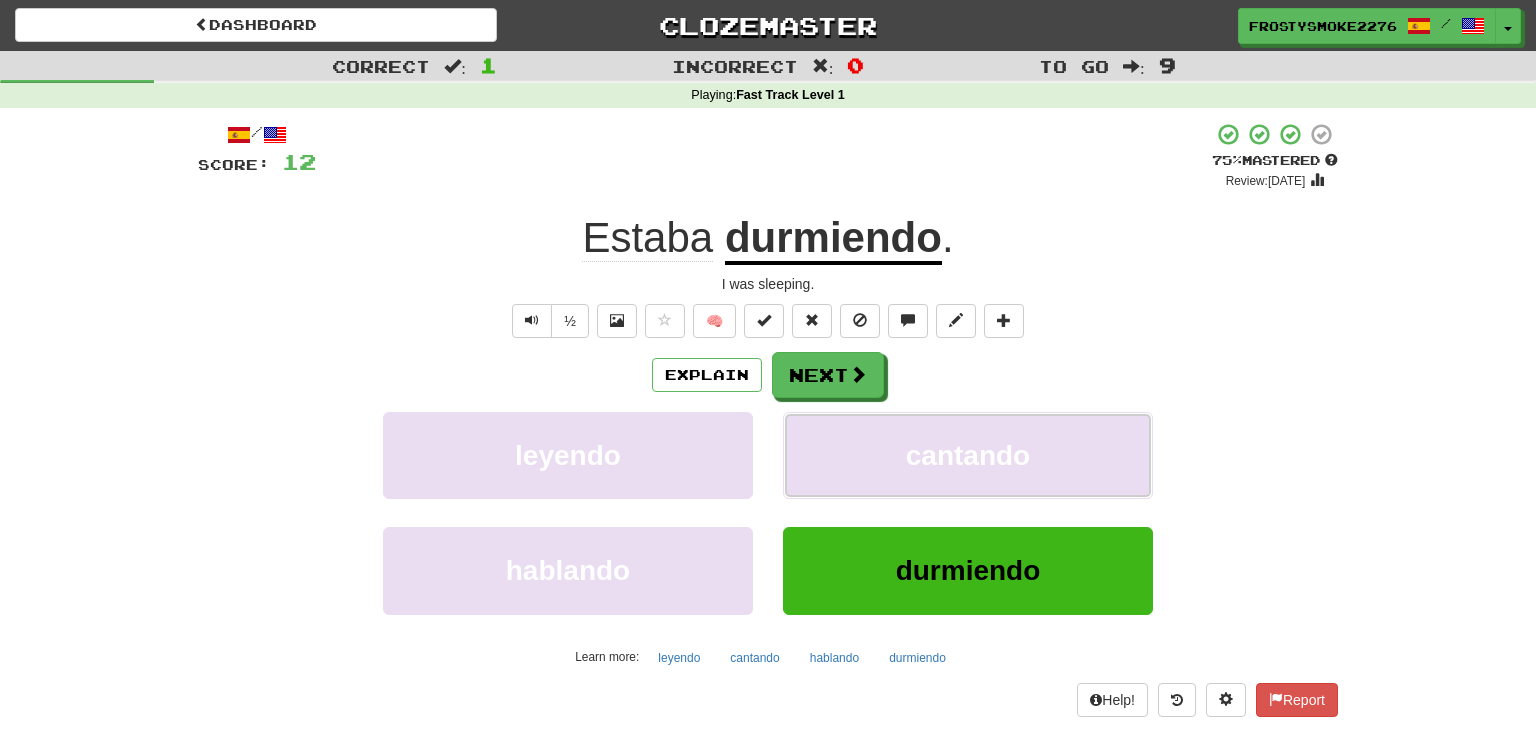 click on "cantando" at bounding box center [968, 455] 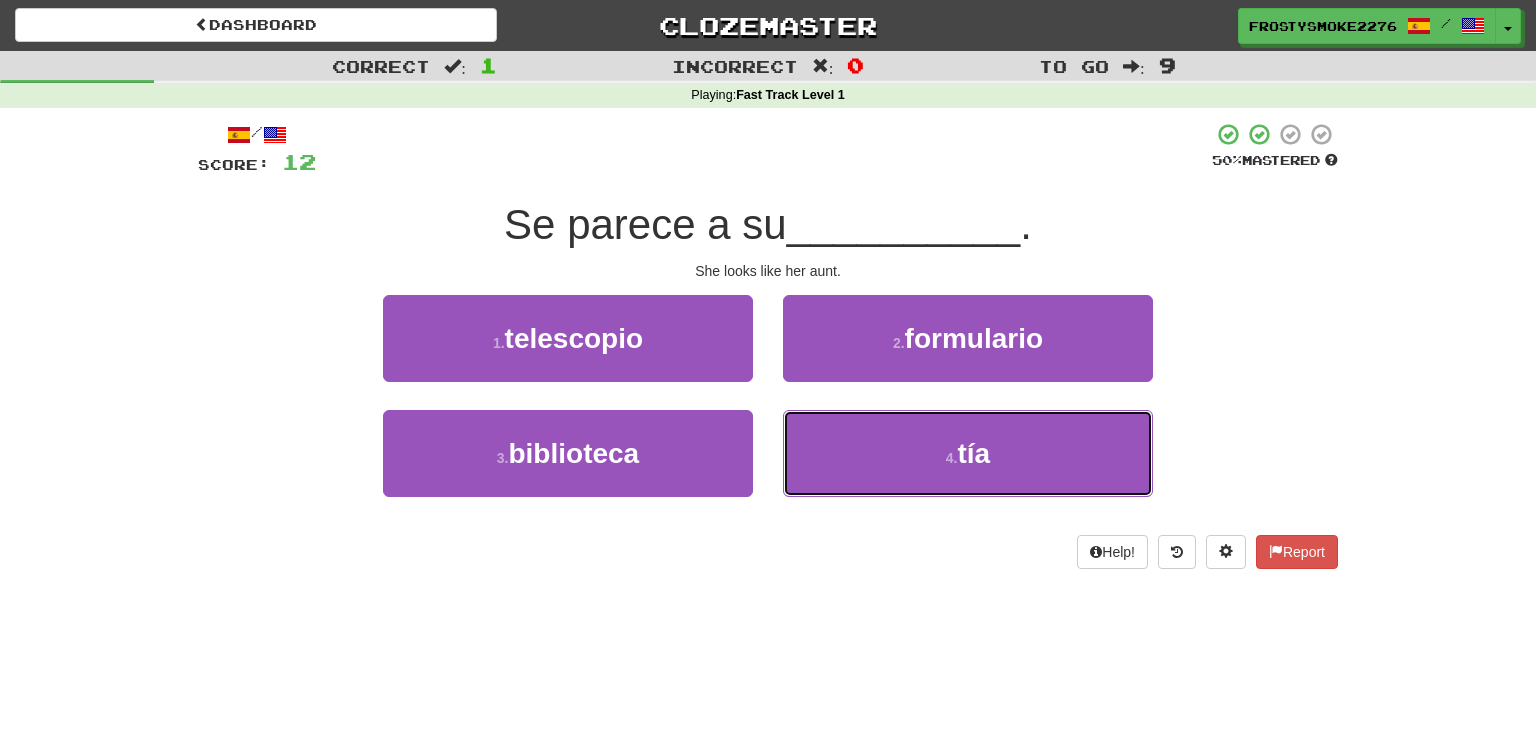 click on "4 .  tía" at bounding box center [968, 453] 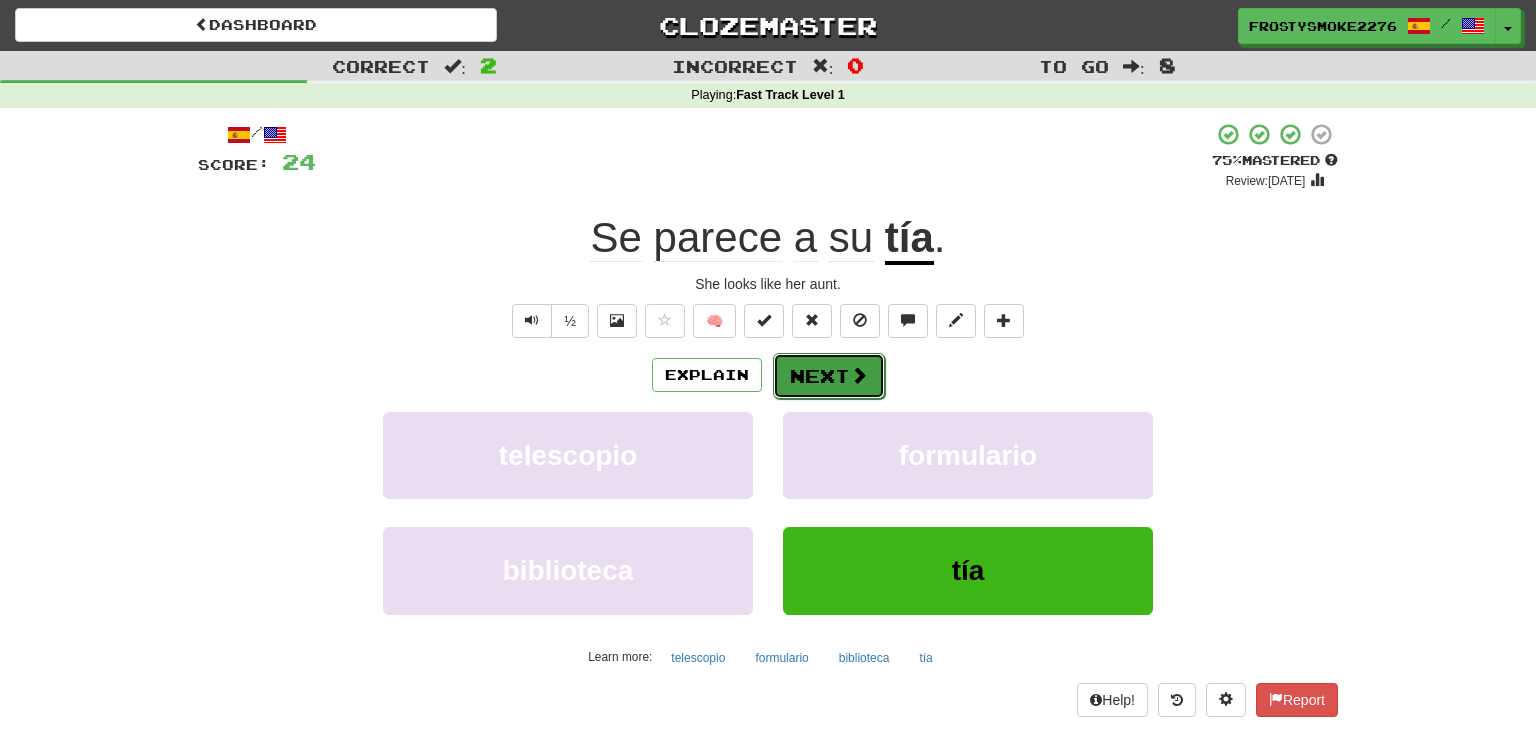 click on "Next" at bounding box center (829, 376) 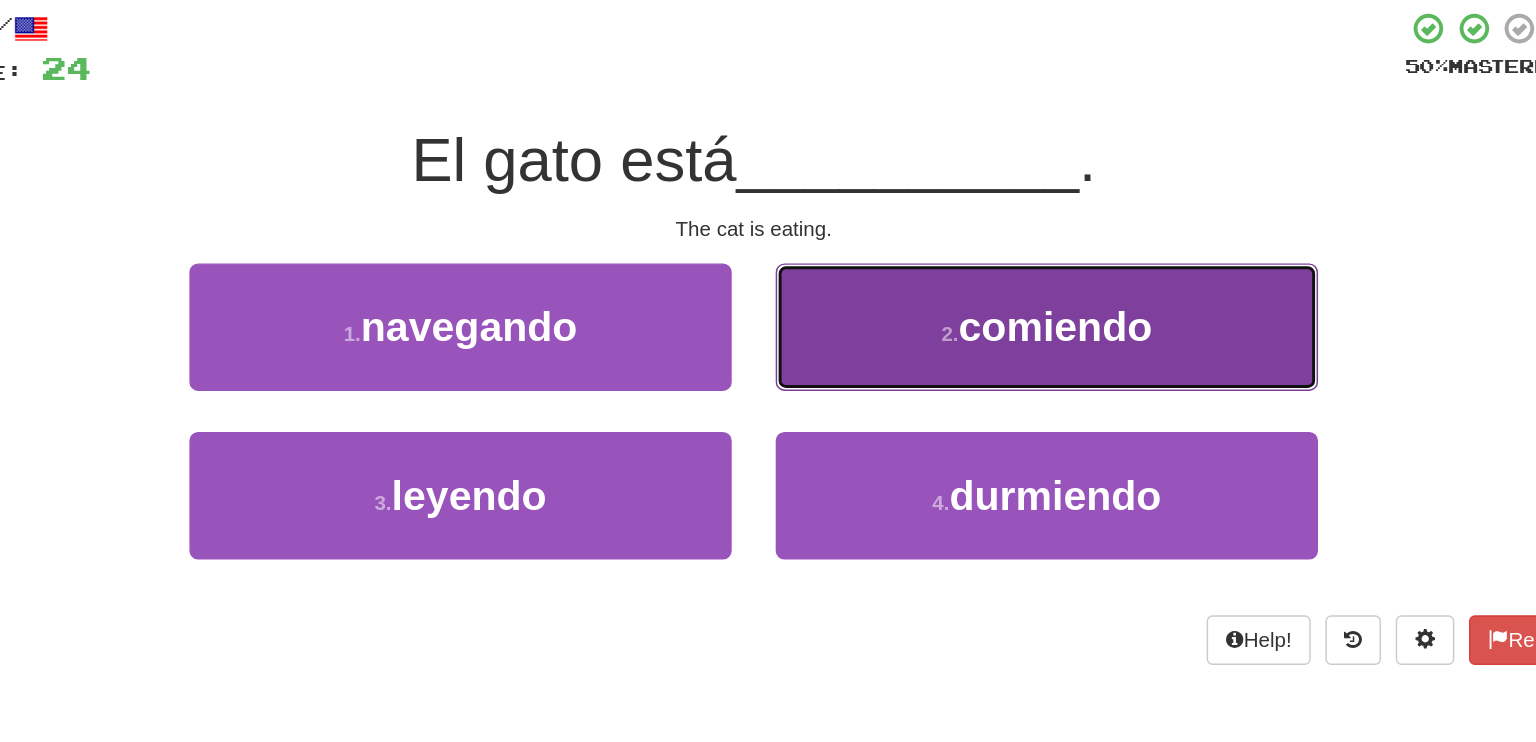 click on "2 .  comiendo" at bounding box center [968, 338] 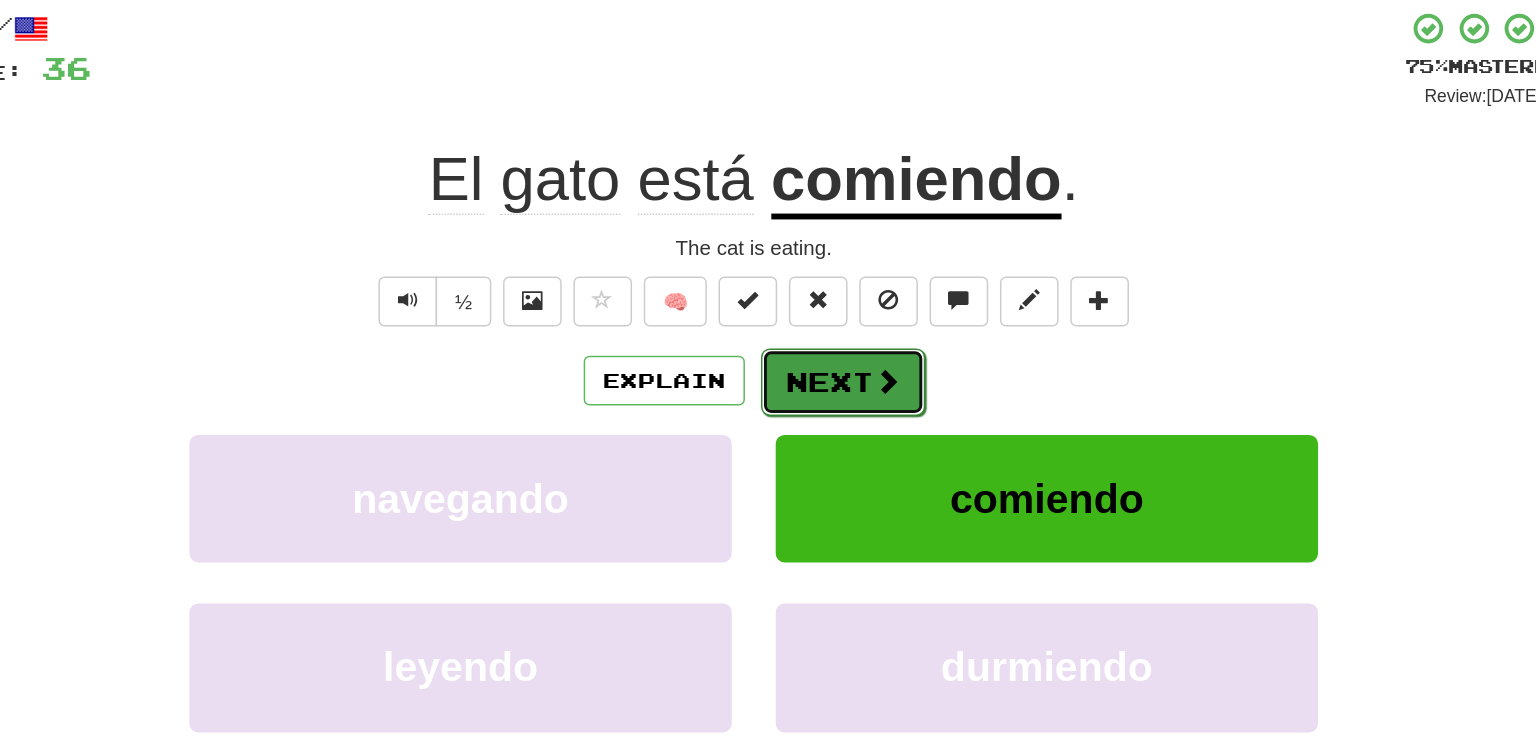 click on "Next" at bounding box center (829, 376) 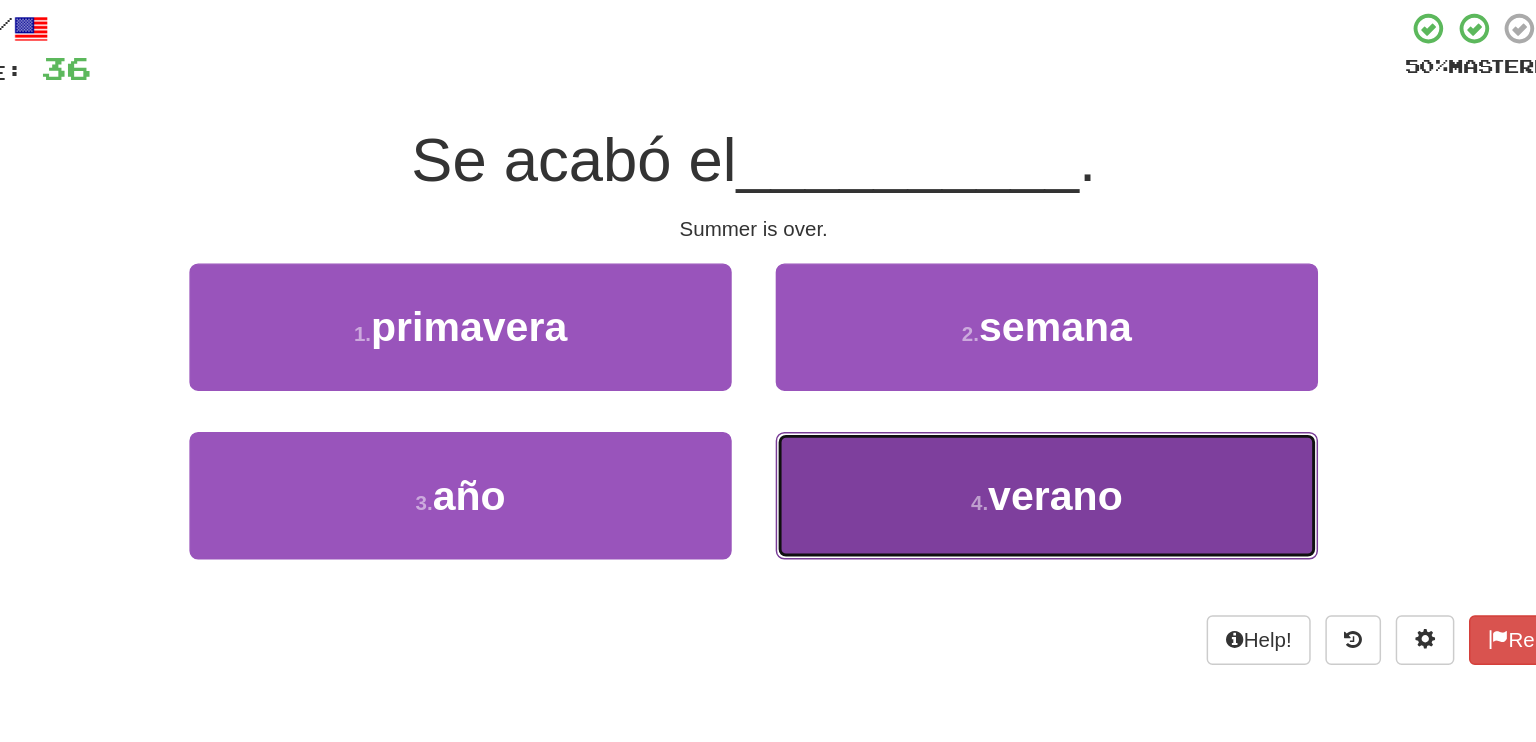 click on "4 .  verano" at bounding box center [968, 453] 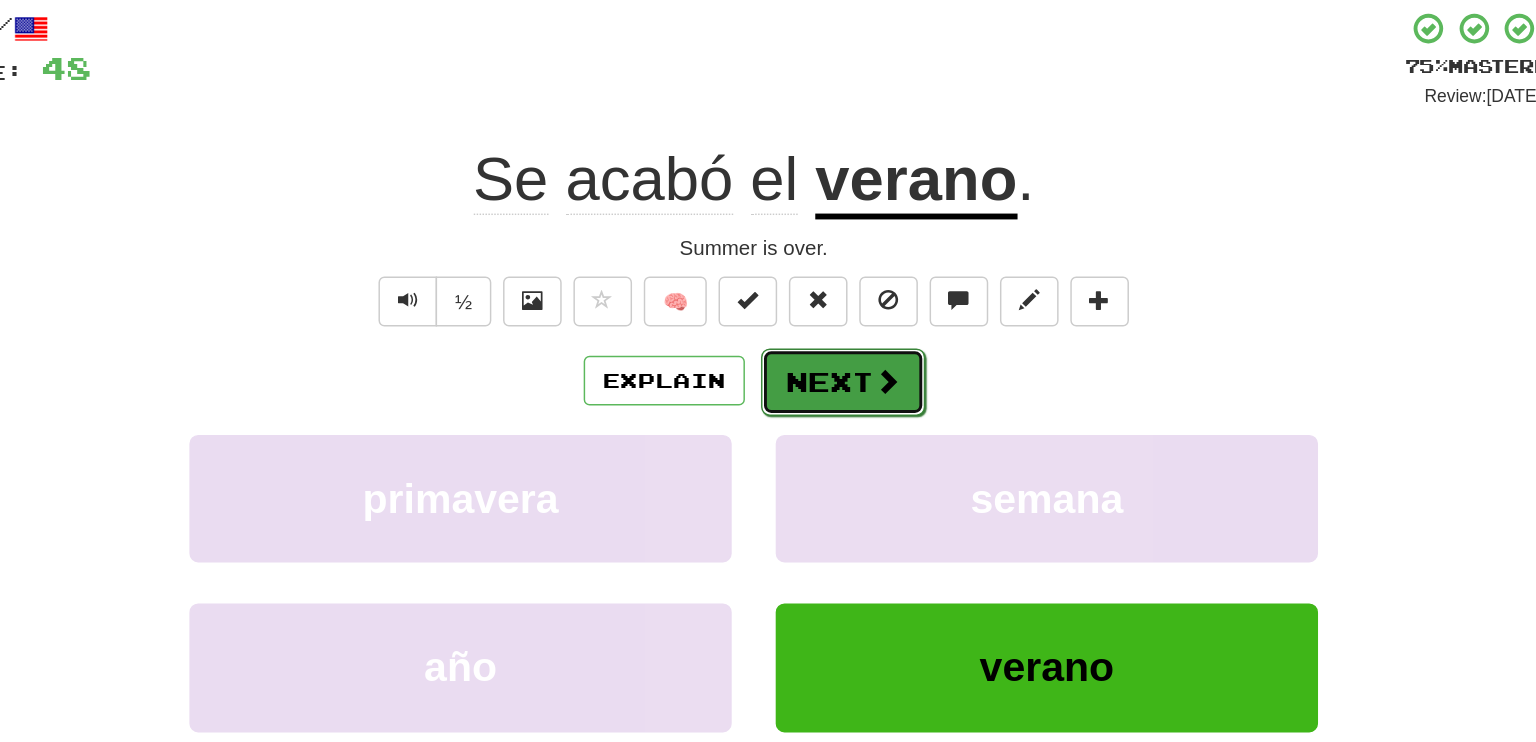 click on "Next" at bounding box center [829, 376] 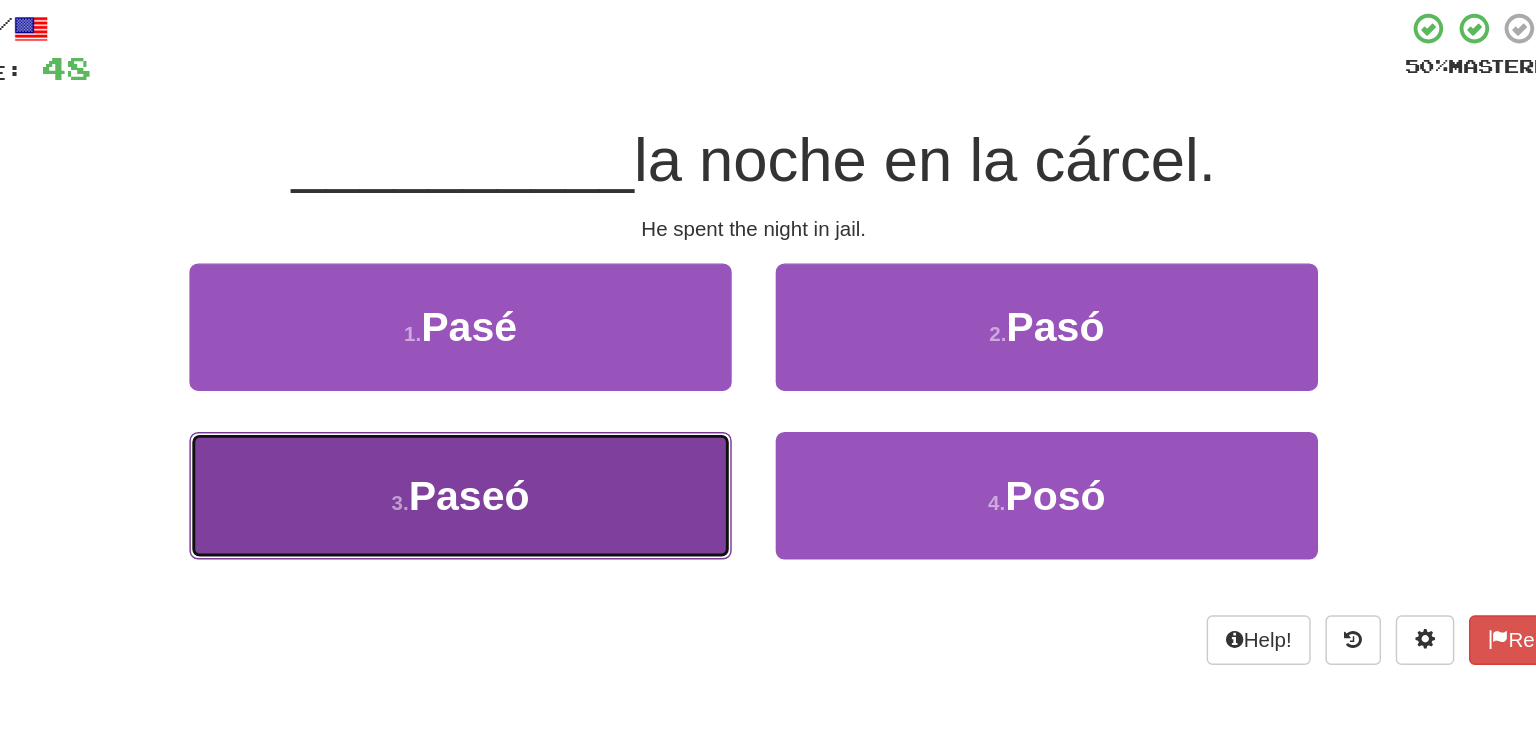 click on "3 .  Paseó" at bounding box center [568, 453] 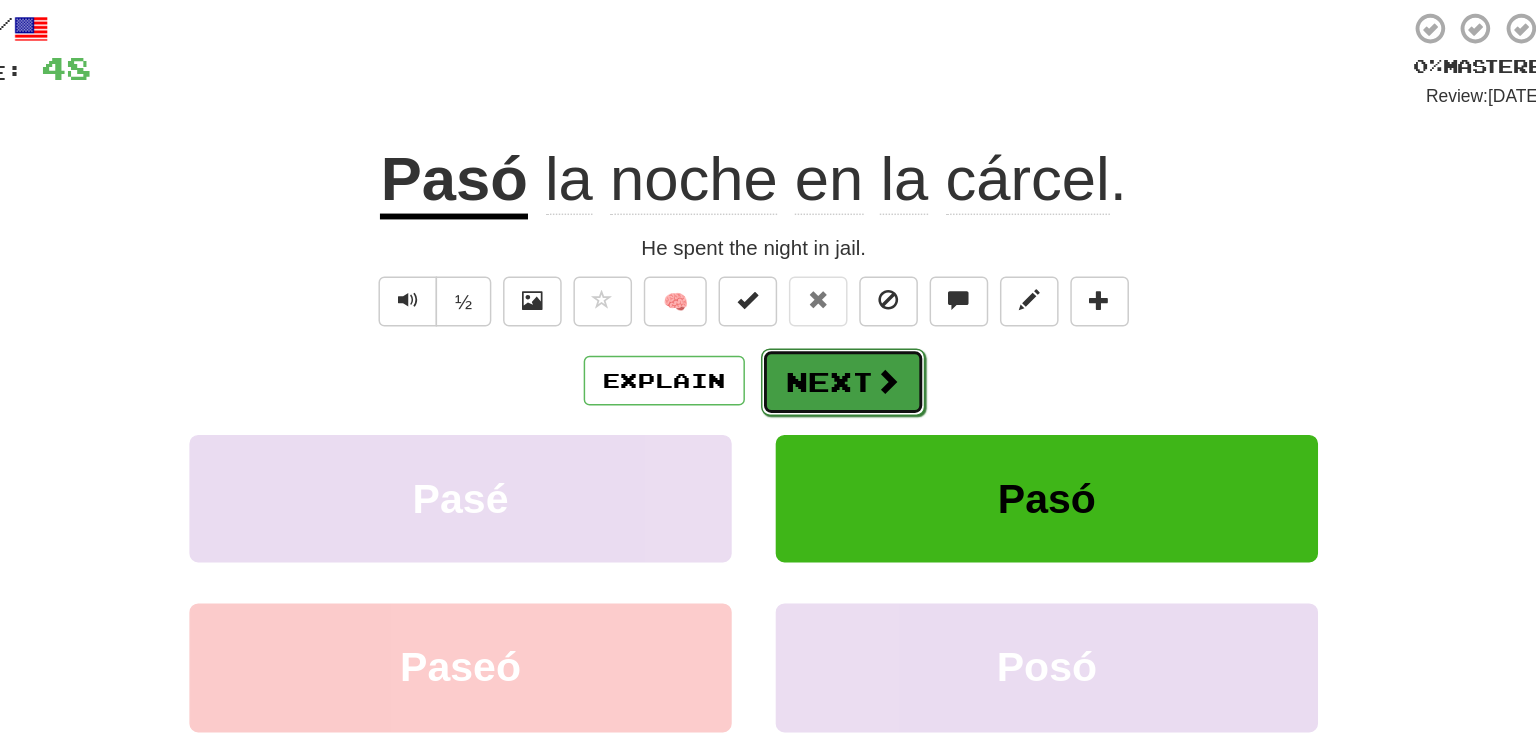 click on "Next" at bounding box center [829, 376] 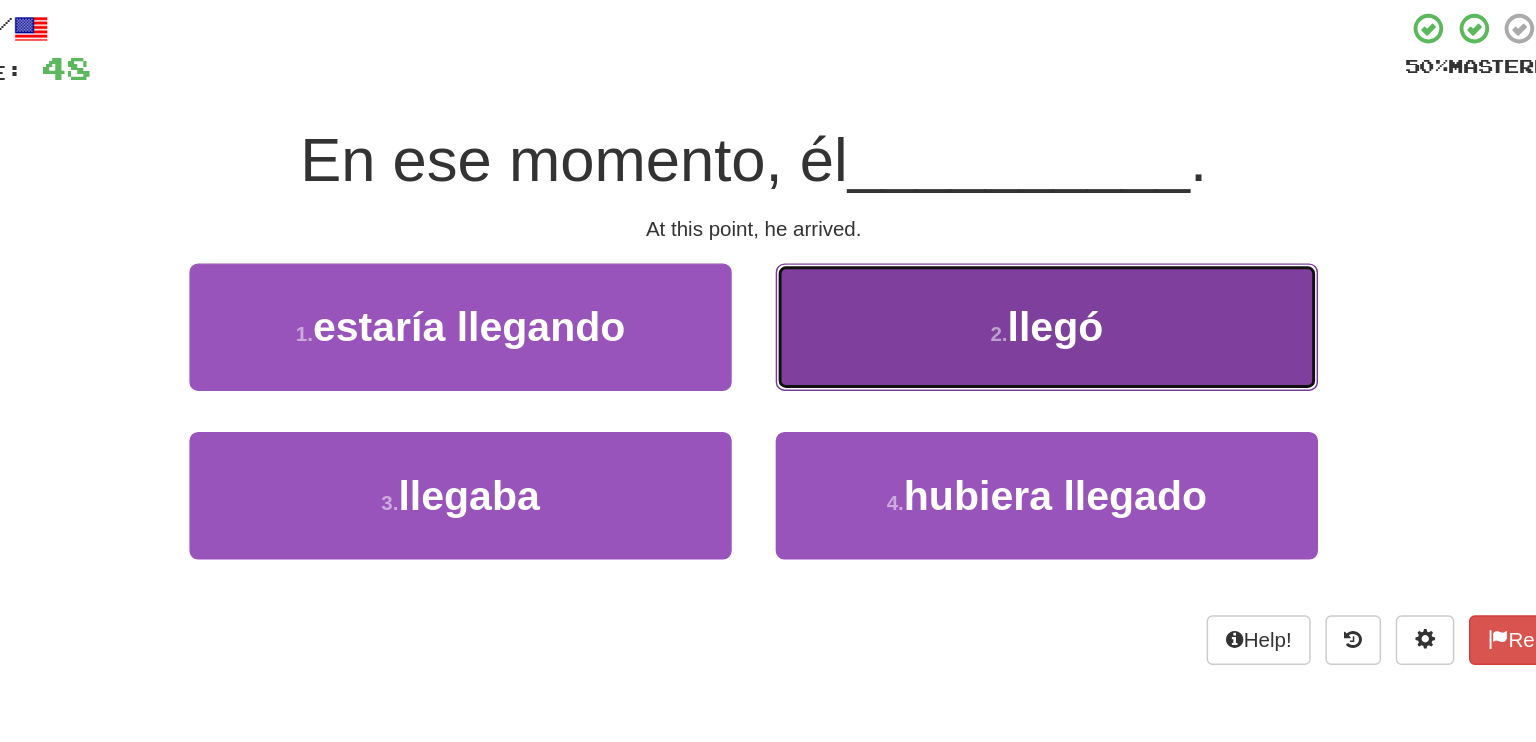 click on "2 .  llegó" at bounding box center (968, 338) 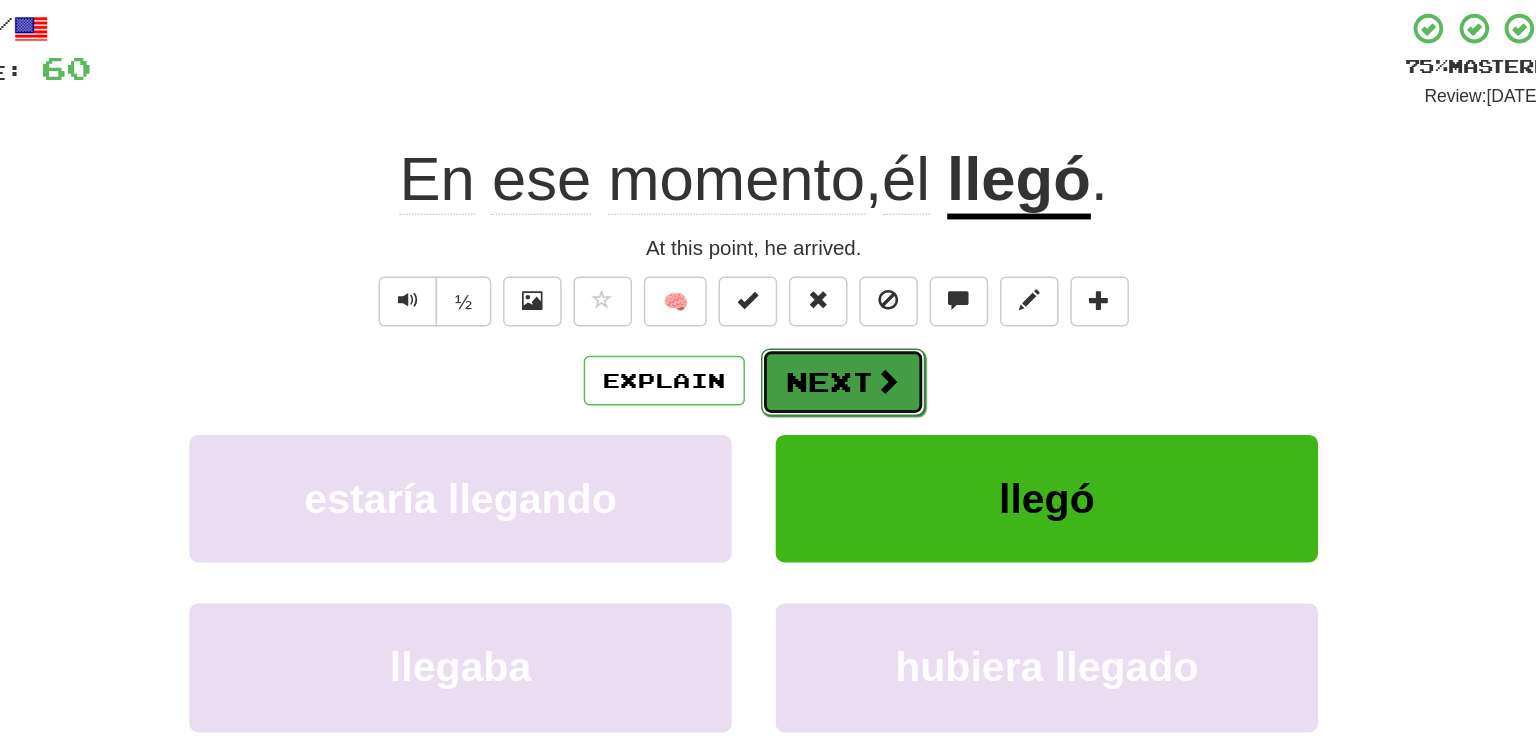 click at bounding box center [859, 375] 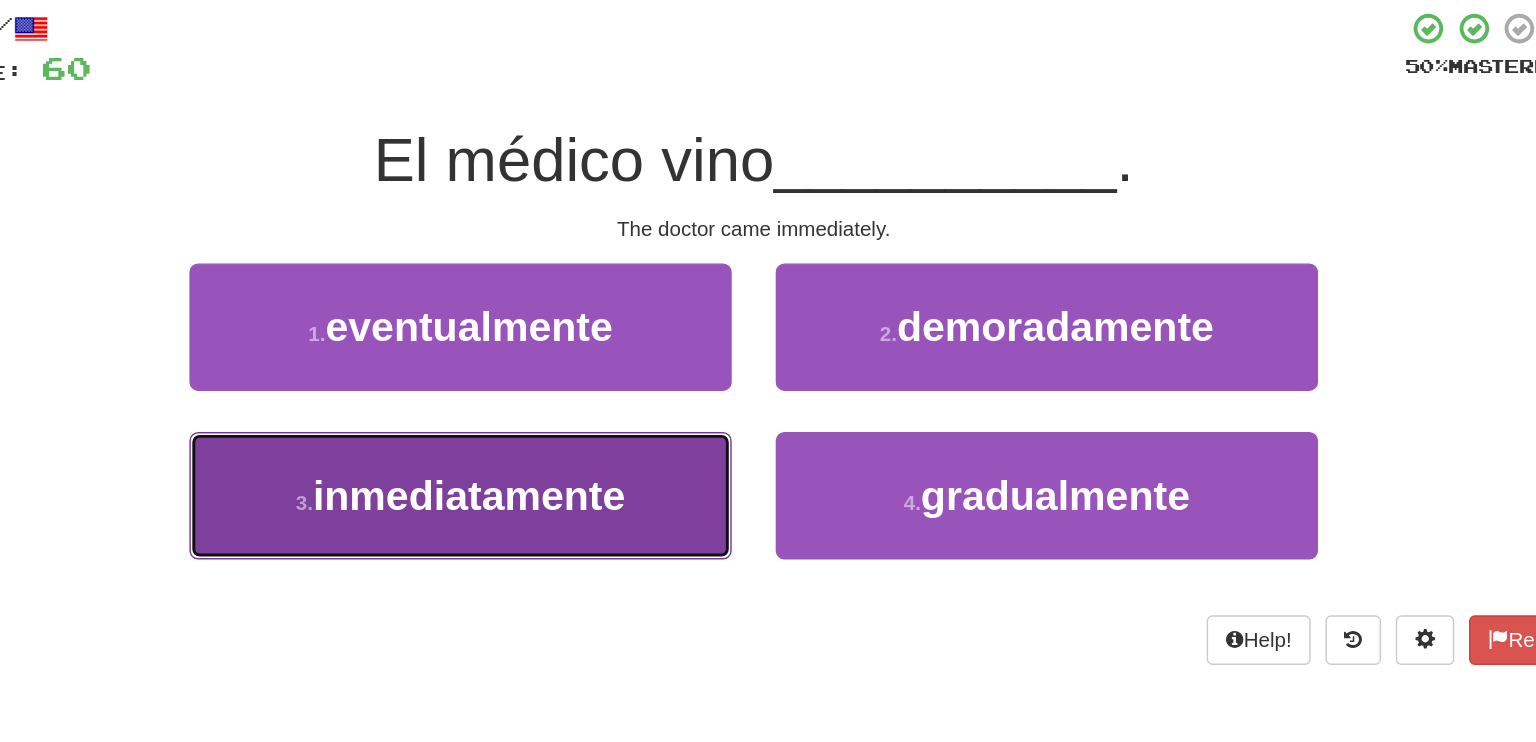 click on "inmediatamente" at bounding box center [573, 453] 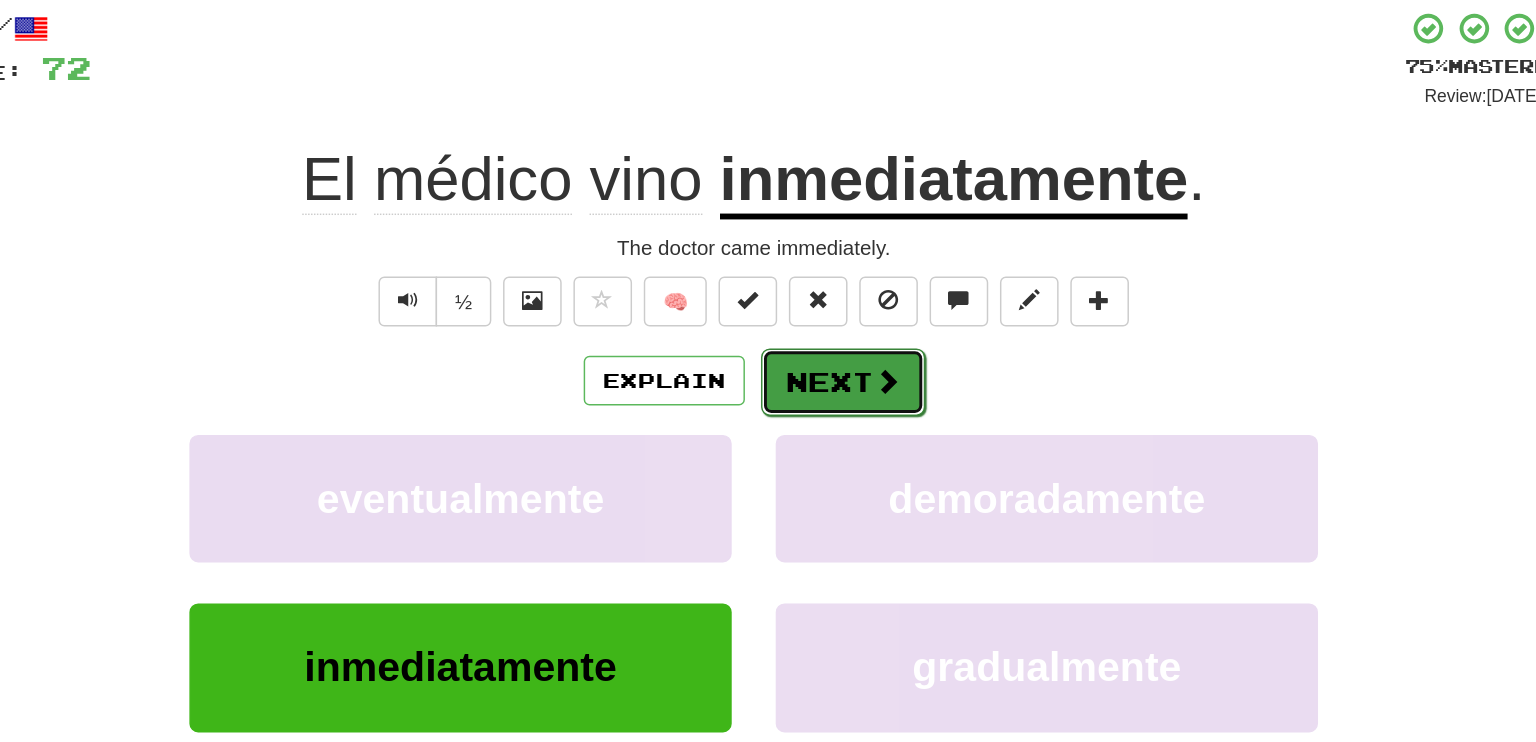 click on "Next" at bounding box center [829, 376] 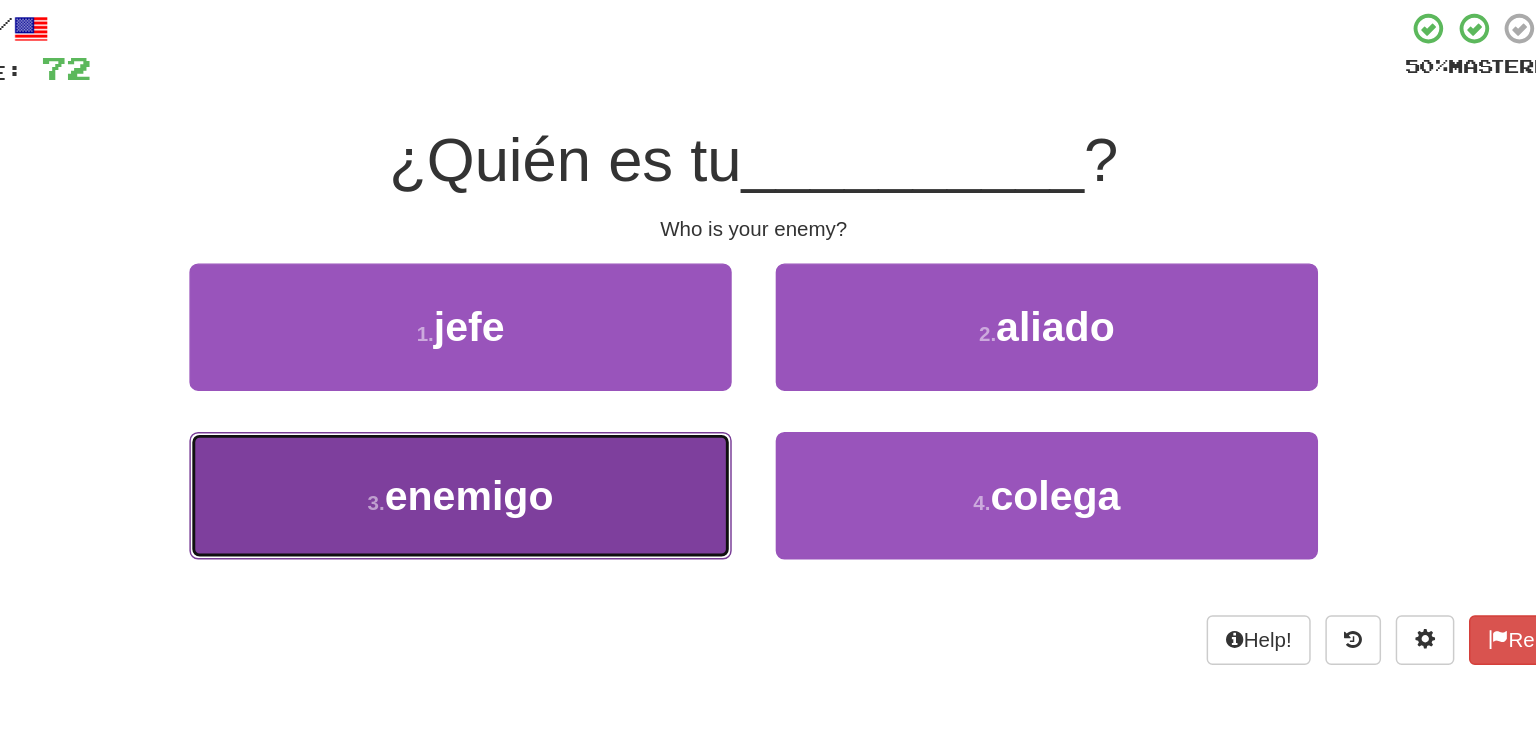 click on "enemigo" at bounding box center (573, 453) 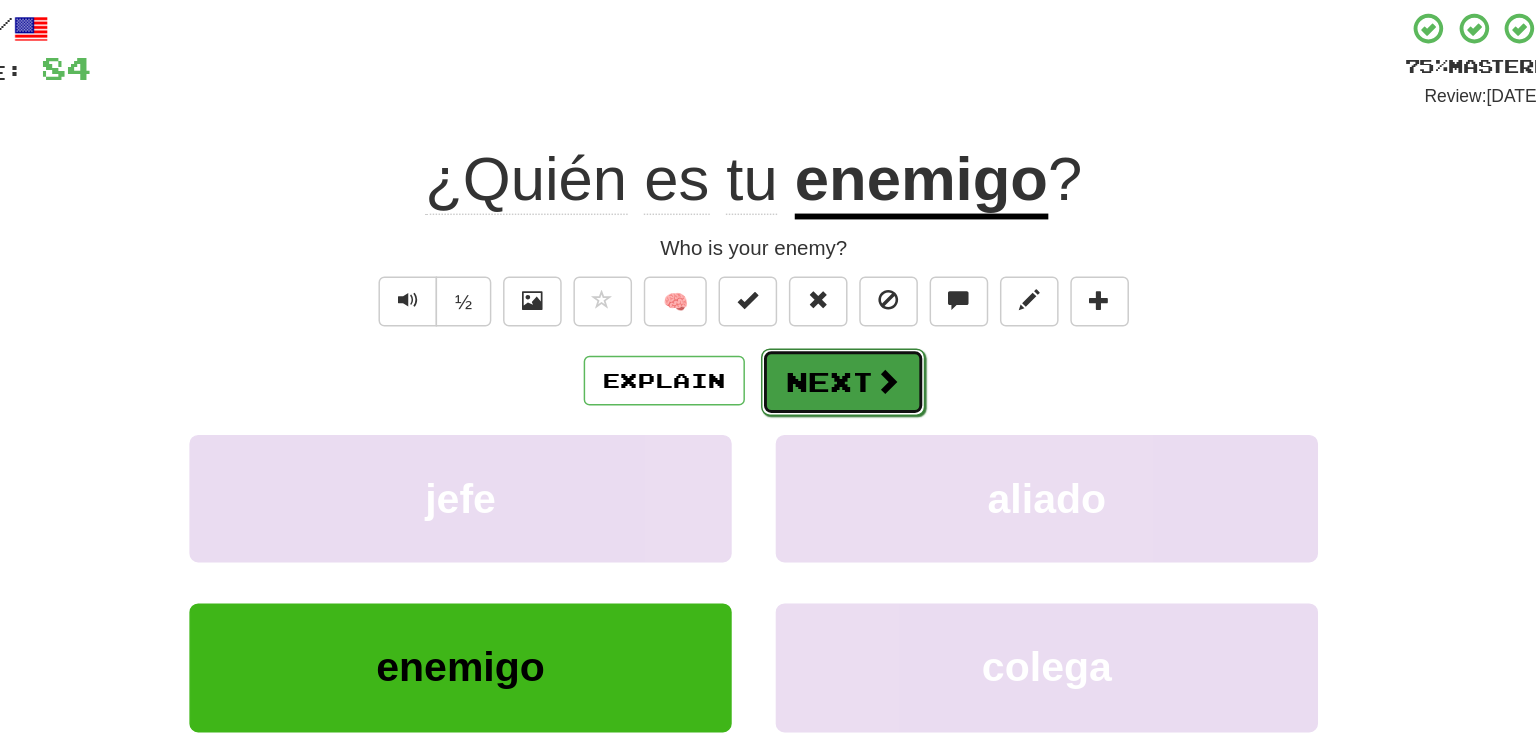 click on "Next" at bounding box center (829, 376) 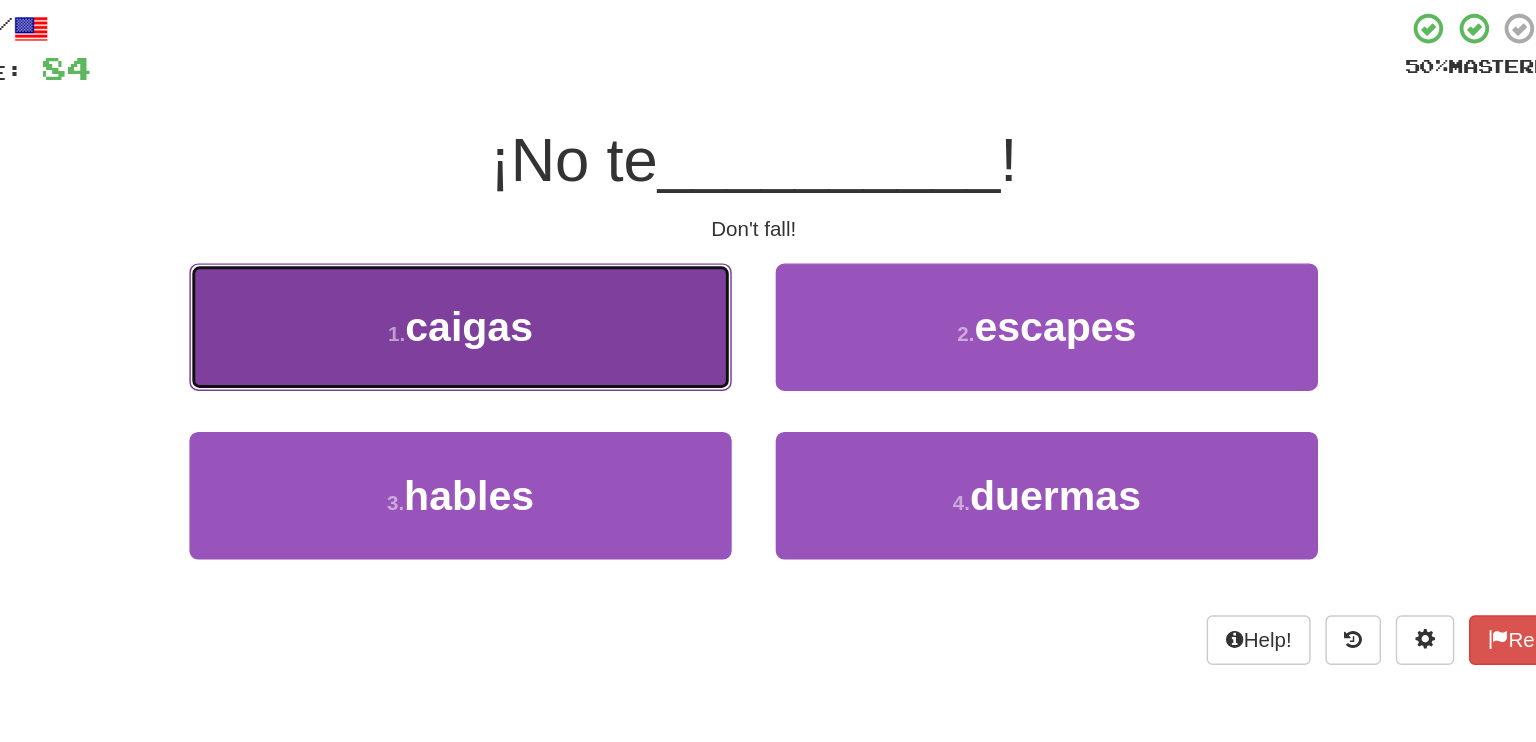 click on "1 .  caigas" at bounding box center [568, 338] 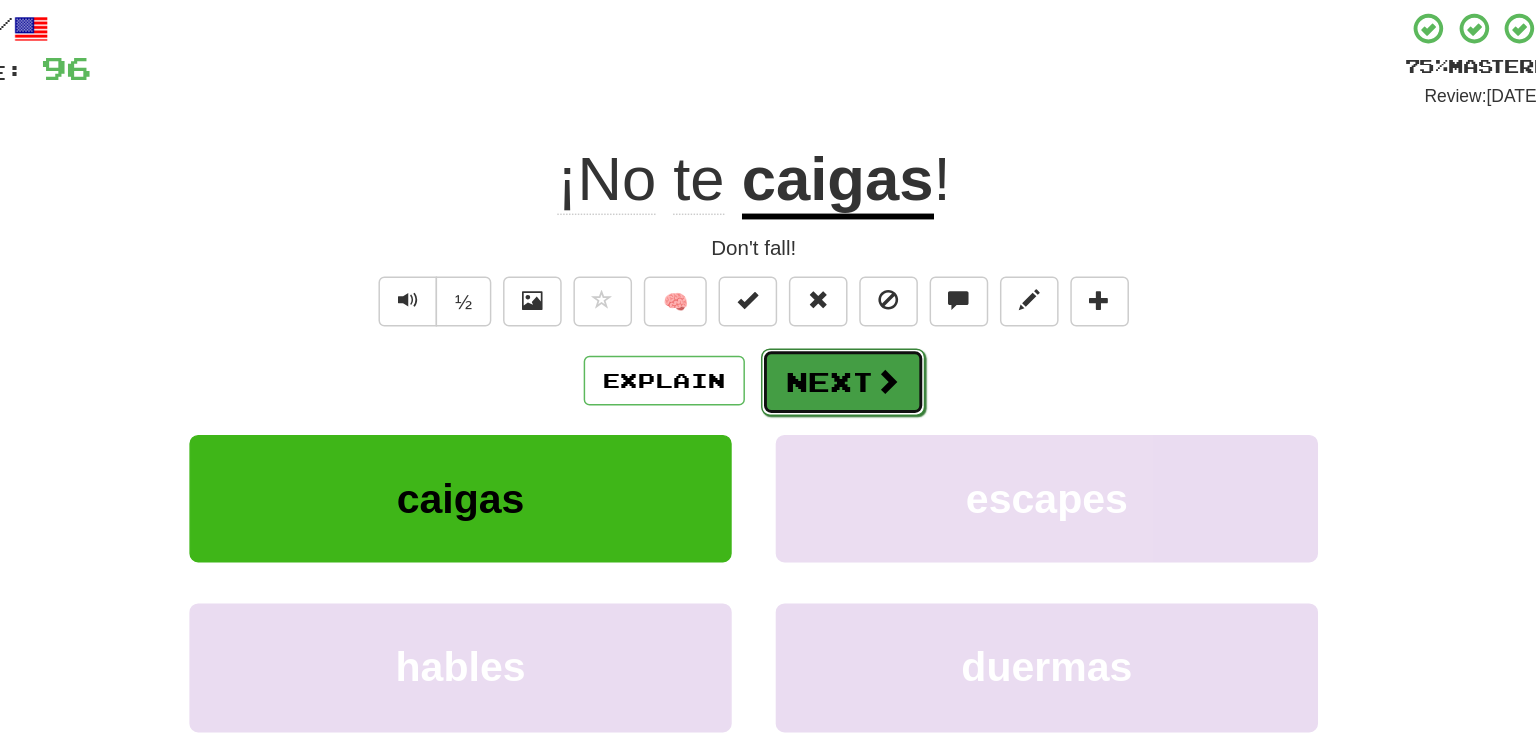 click on "Next" at bounding box center [829, 376] 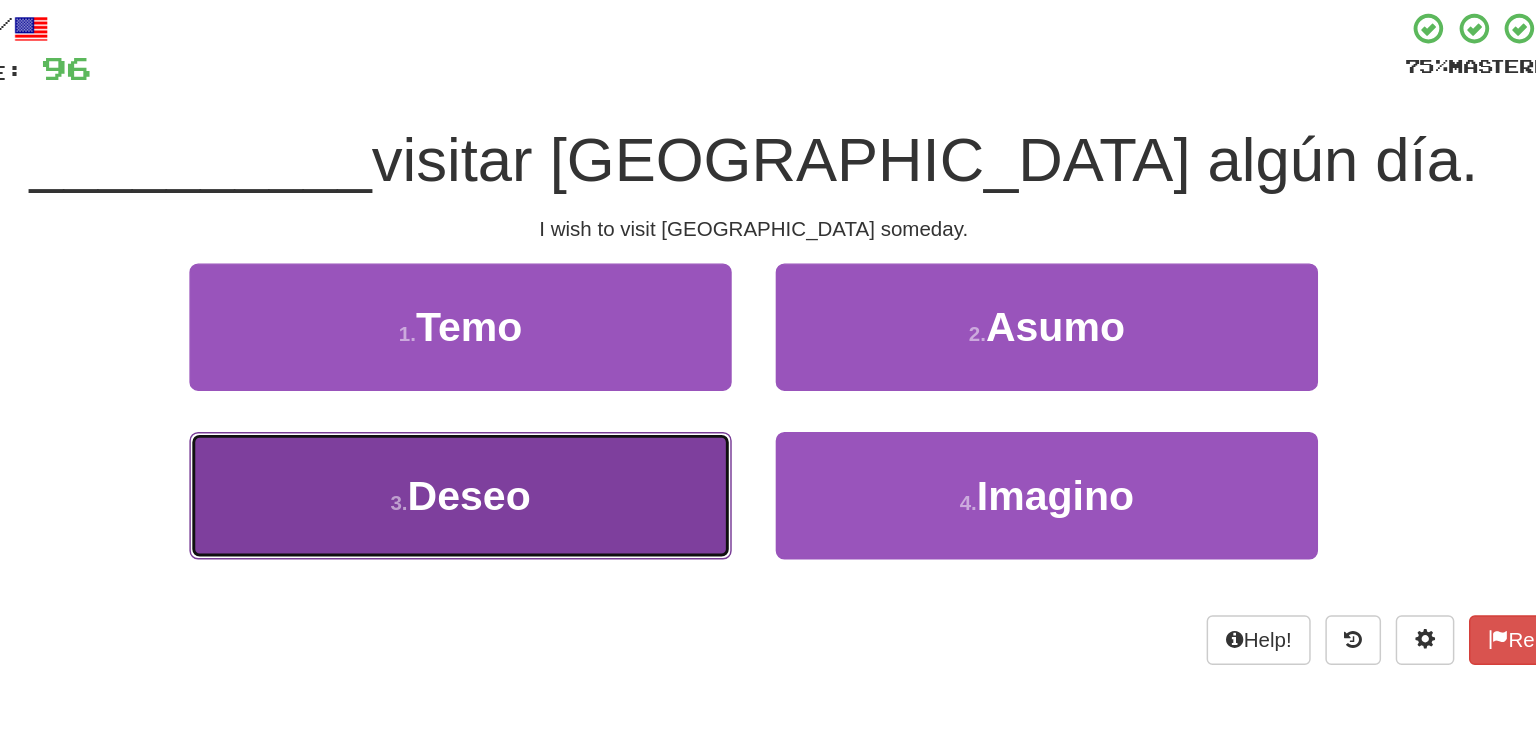 click on "Deseo" at bounding box center (574, 453) 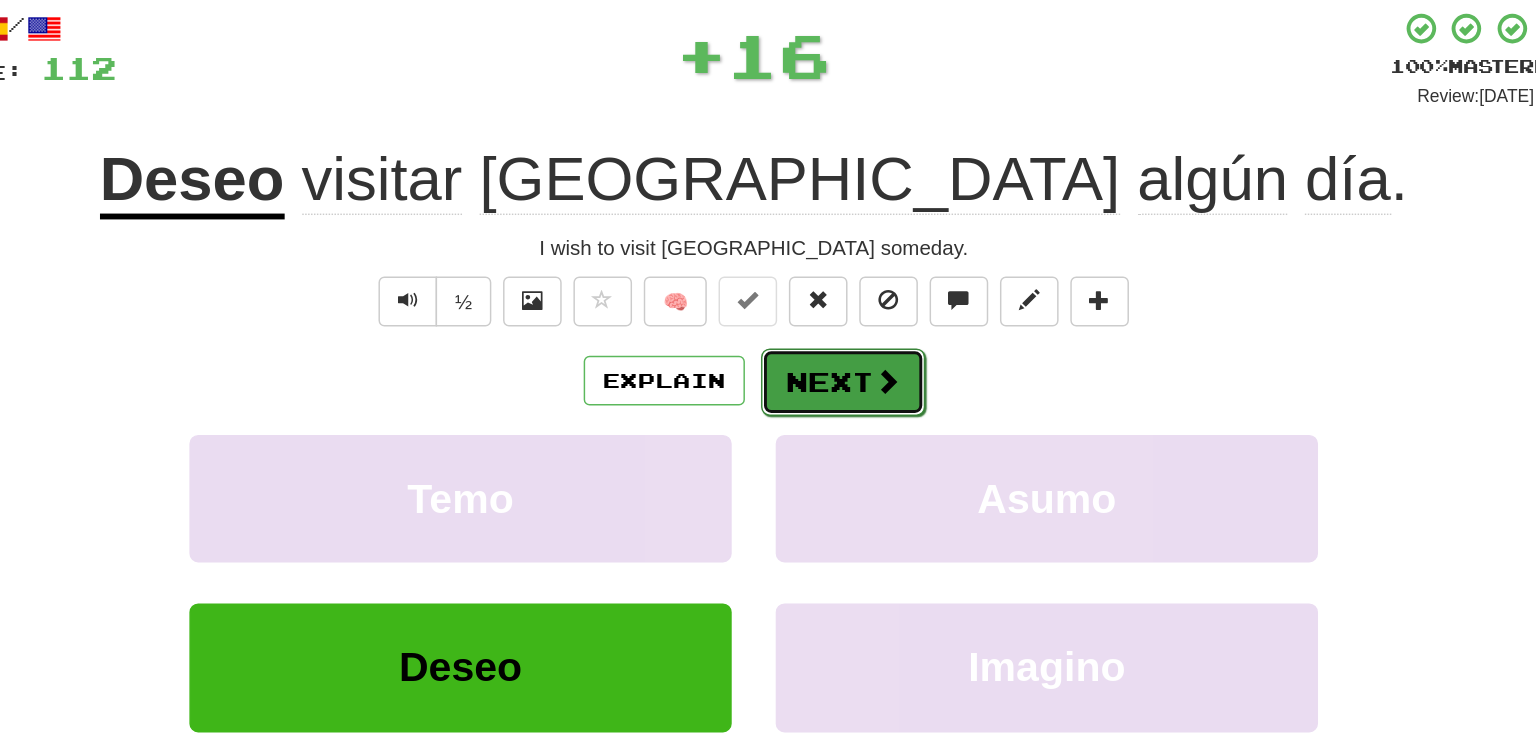 click on "Next" at bounding box center [829, 376] 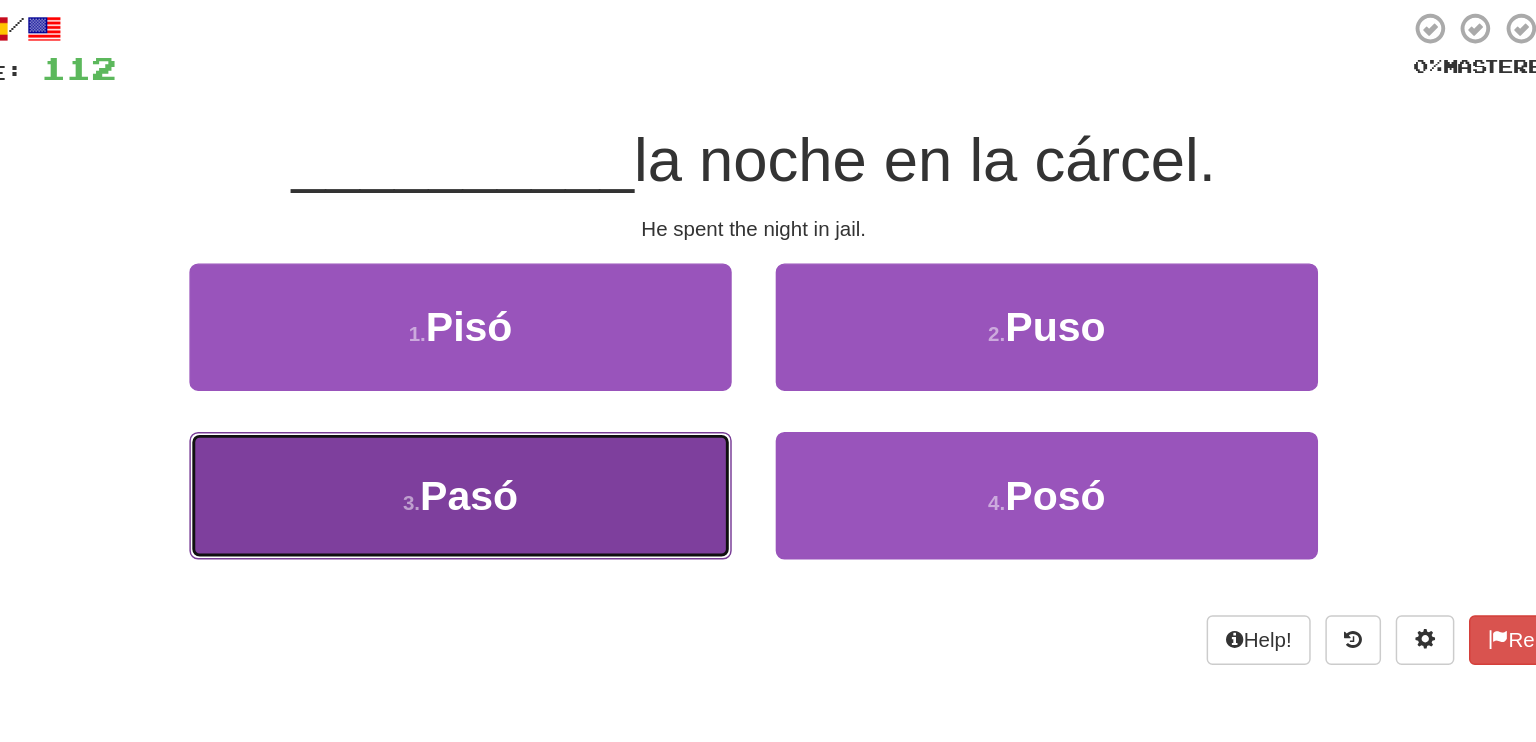 click on "Pasó" at bounding box center [573, 453] 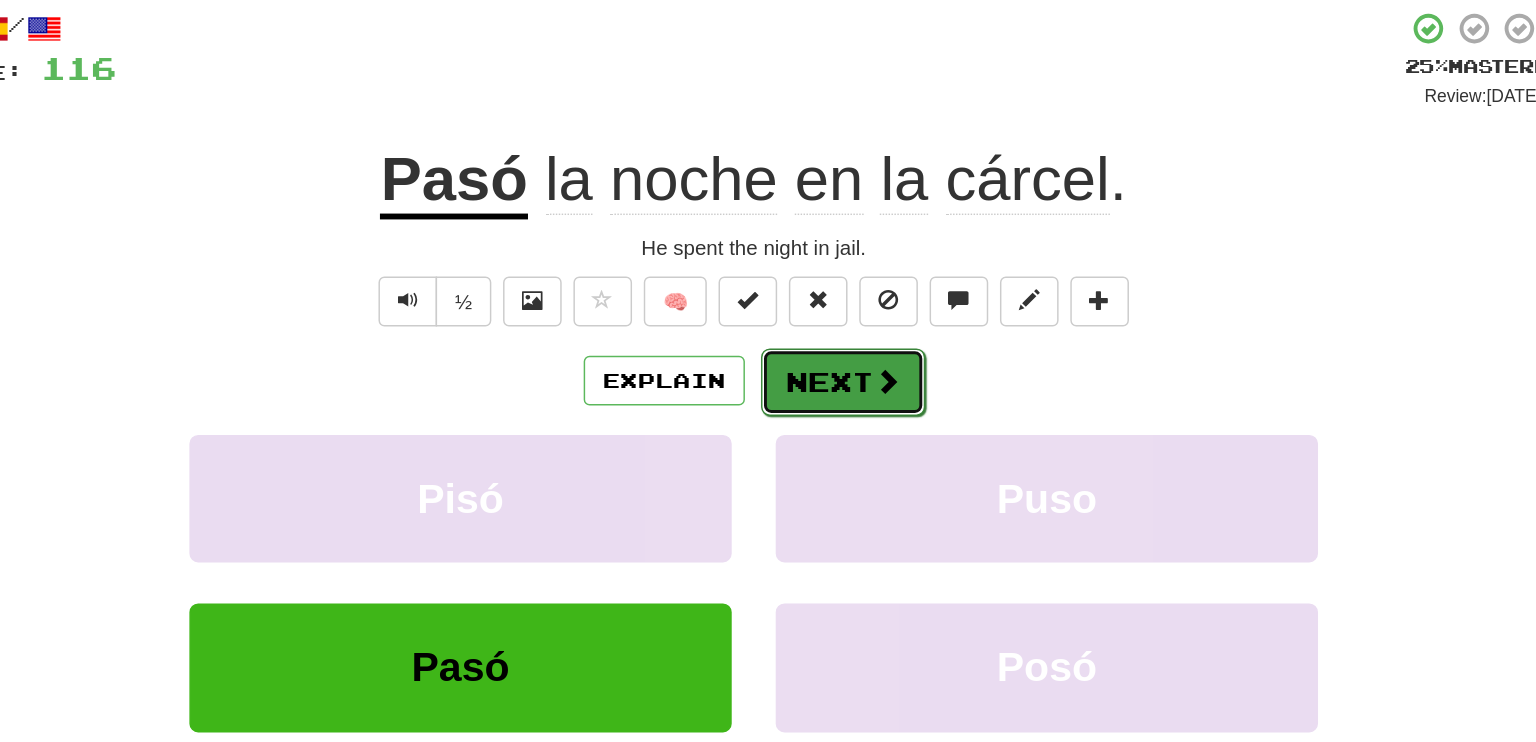 click at bounding box center (859, 375) 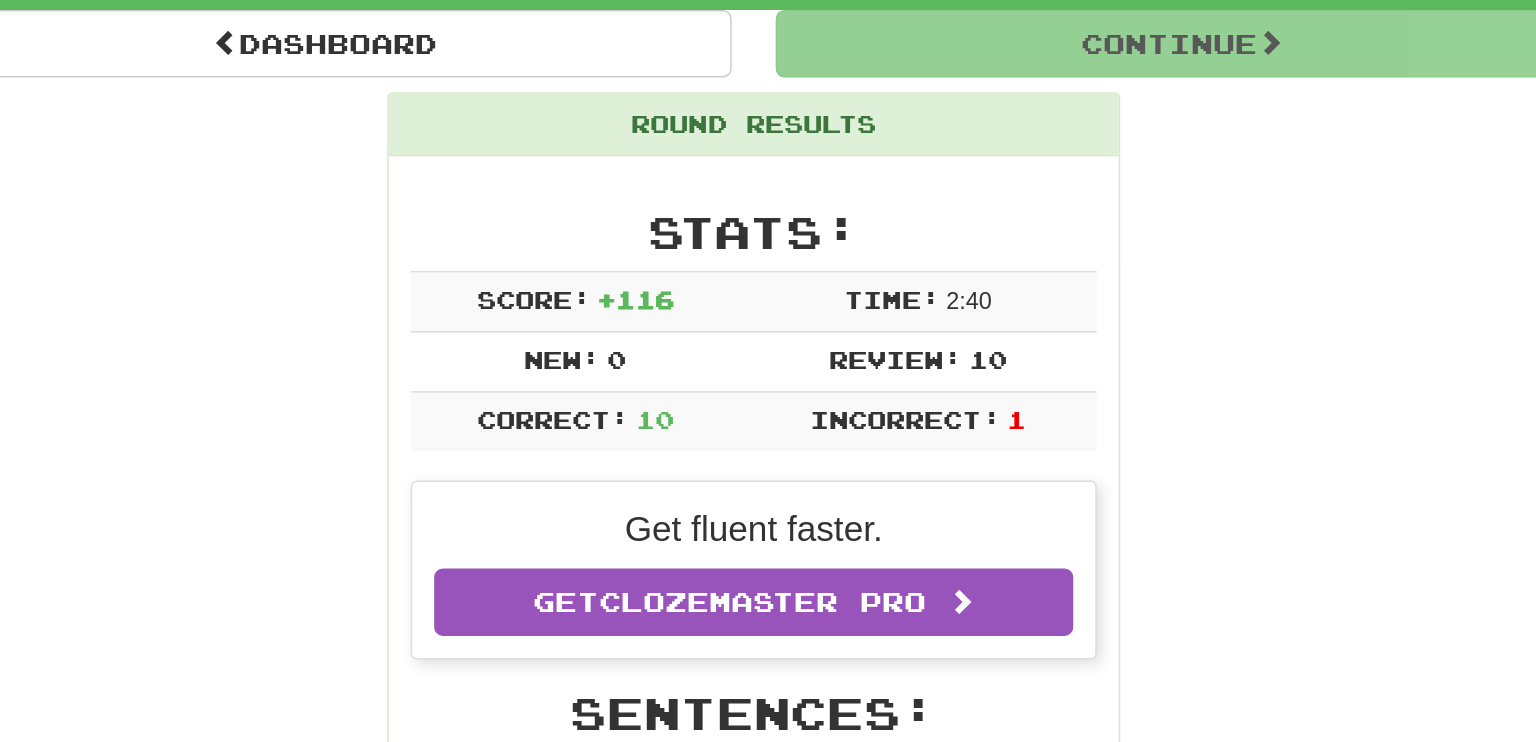 scroll, scrollTop: 87, scrollLeft: 0, axis: vertical 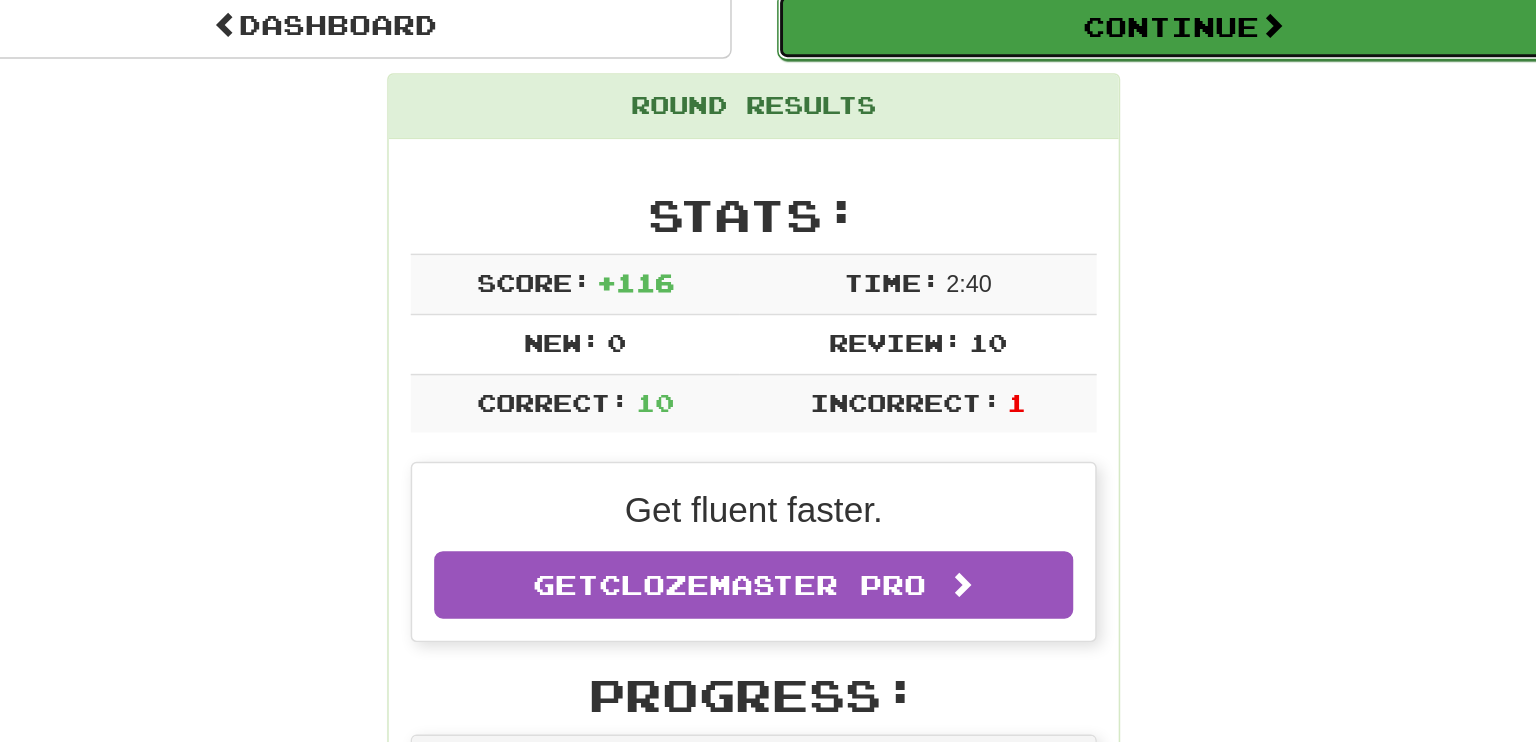 click on "Continue" at bounding box center [1061, 133] 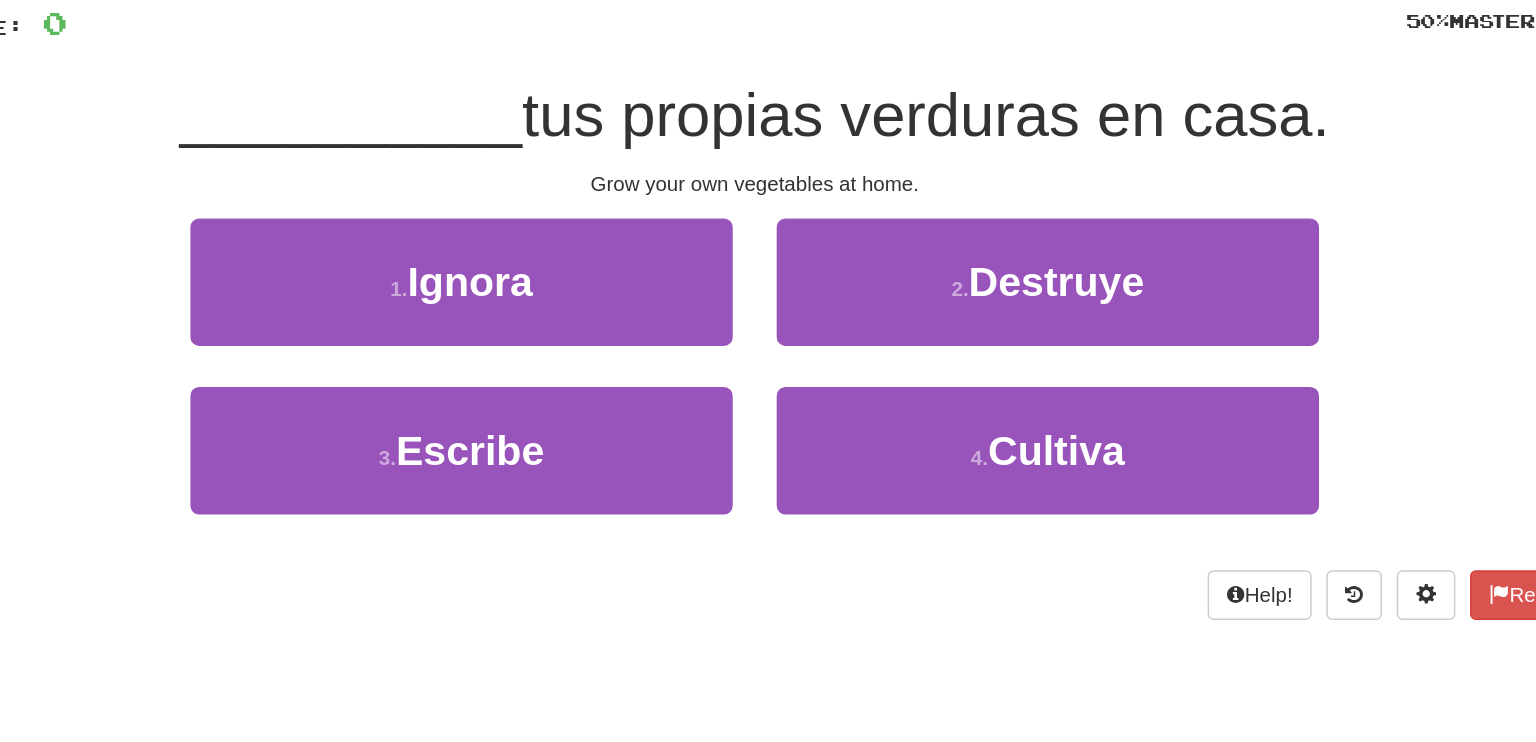 scroll, scrollTop: 87, scrollLeft: 0, axis: vertical 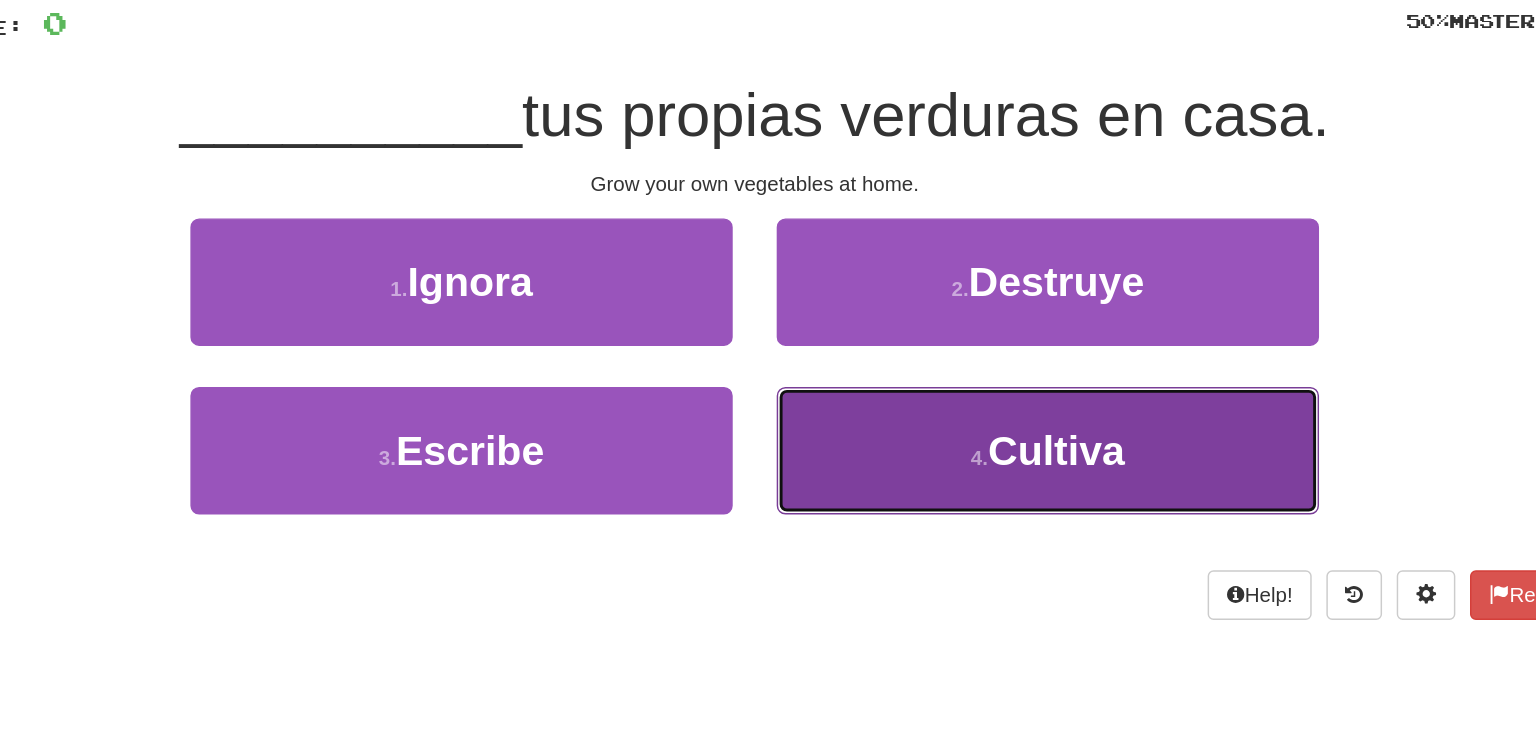 click on "4 .  Cultiva" at bounding box center [968, 366] 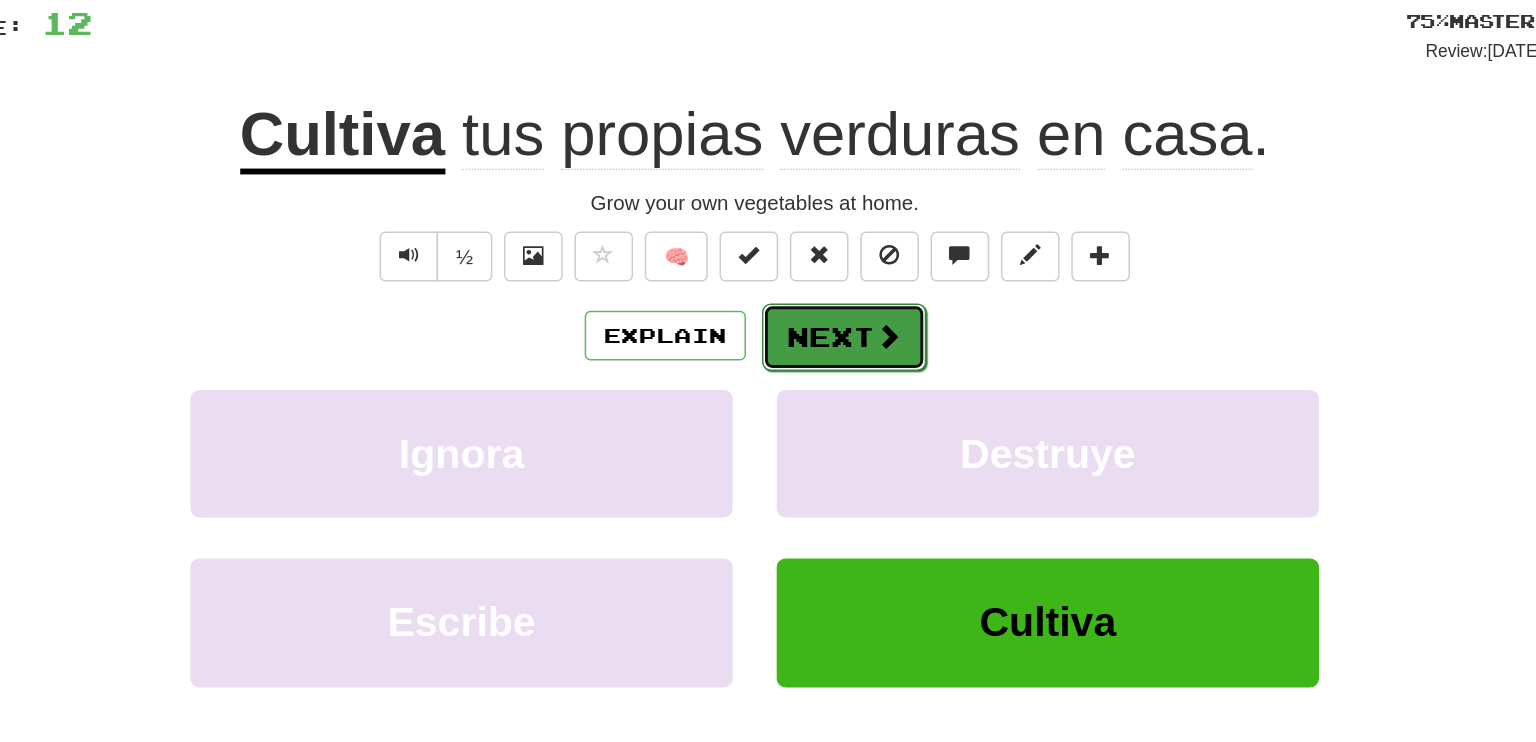 click at bounding box center [859, 288] 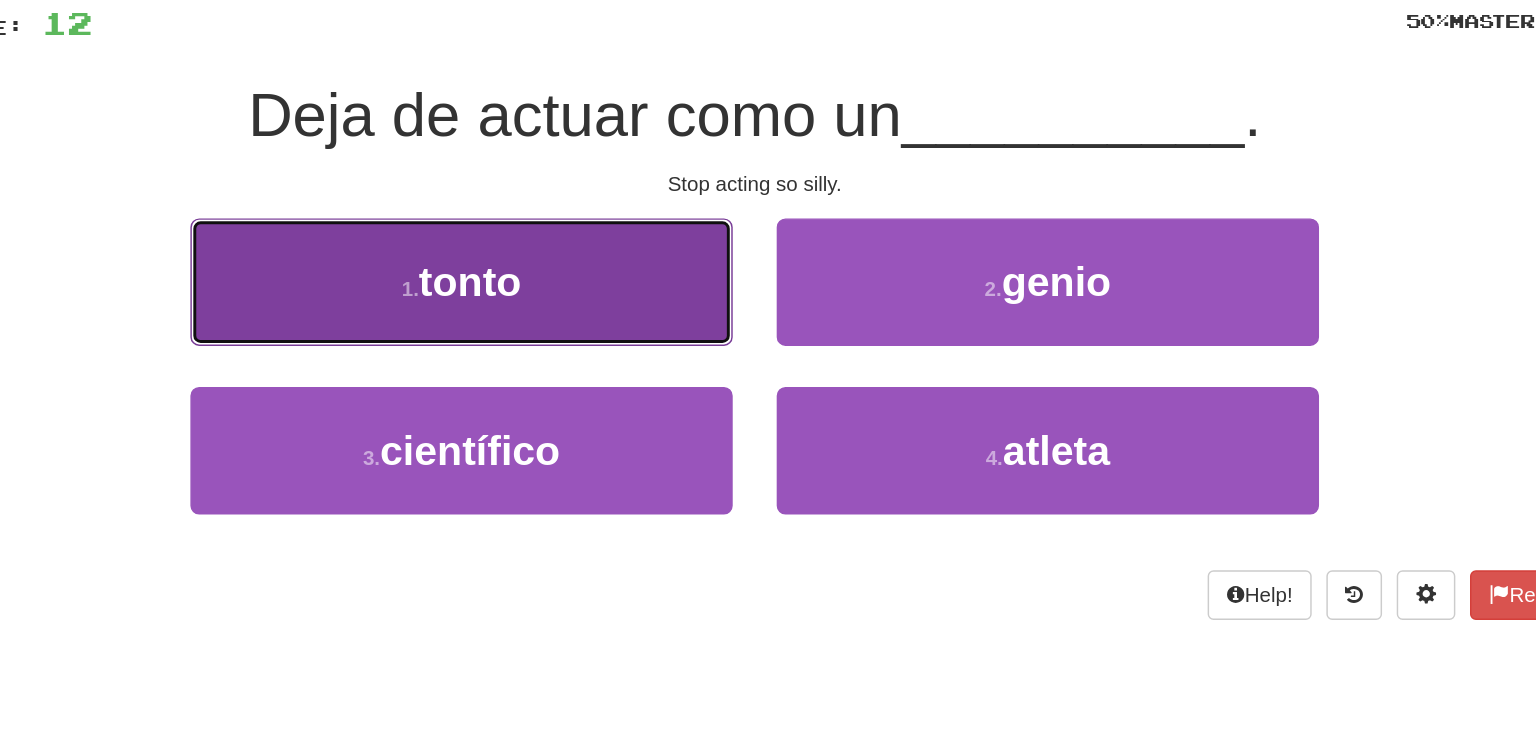 click on "1 .  tonto" at bounding box center (568, 251) 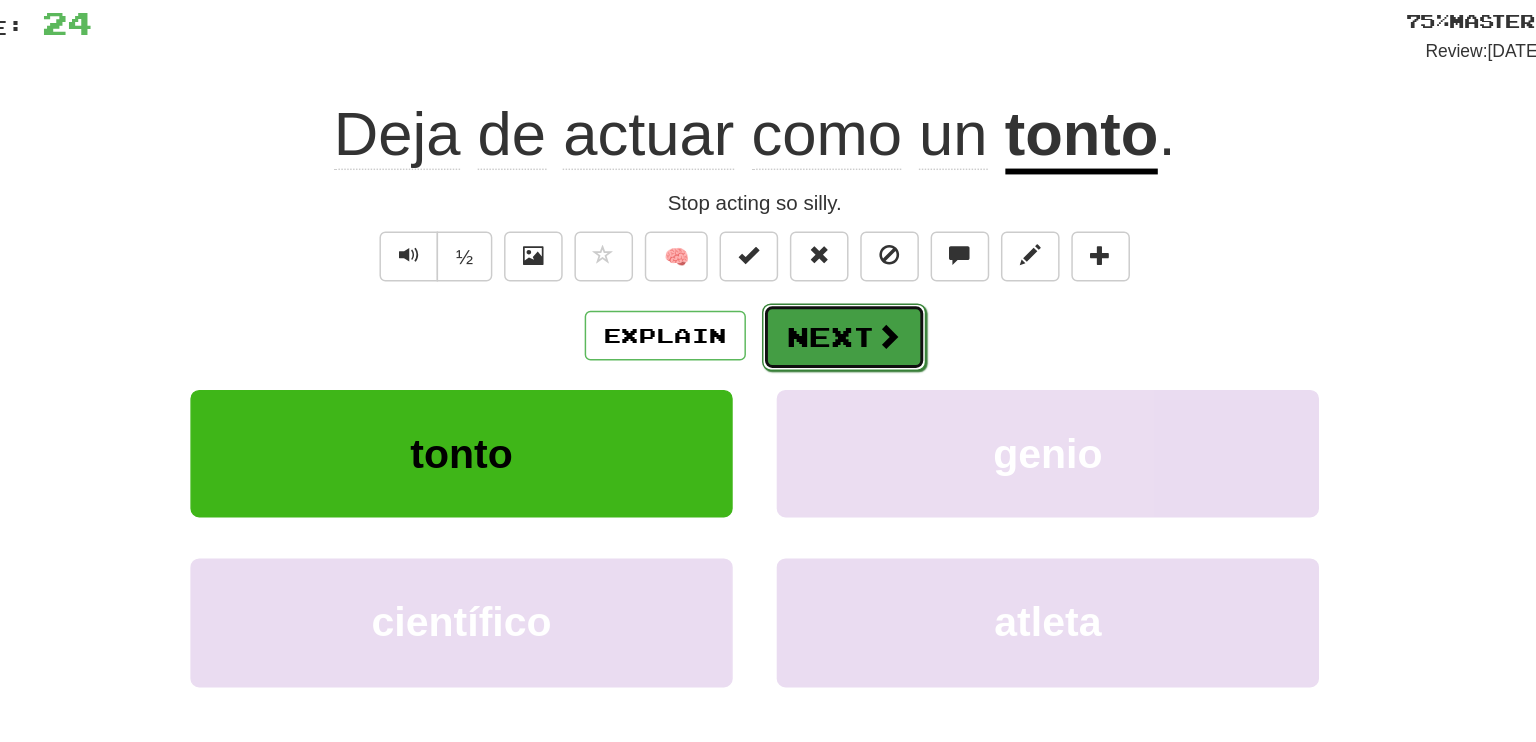 click on "Next" at bounding box center [829, 289] 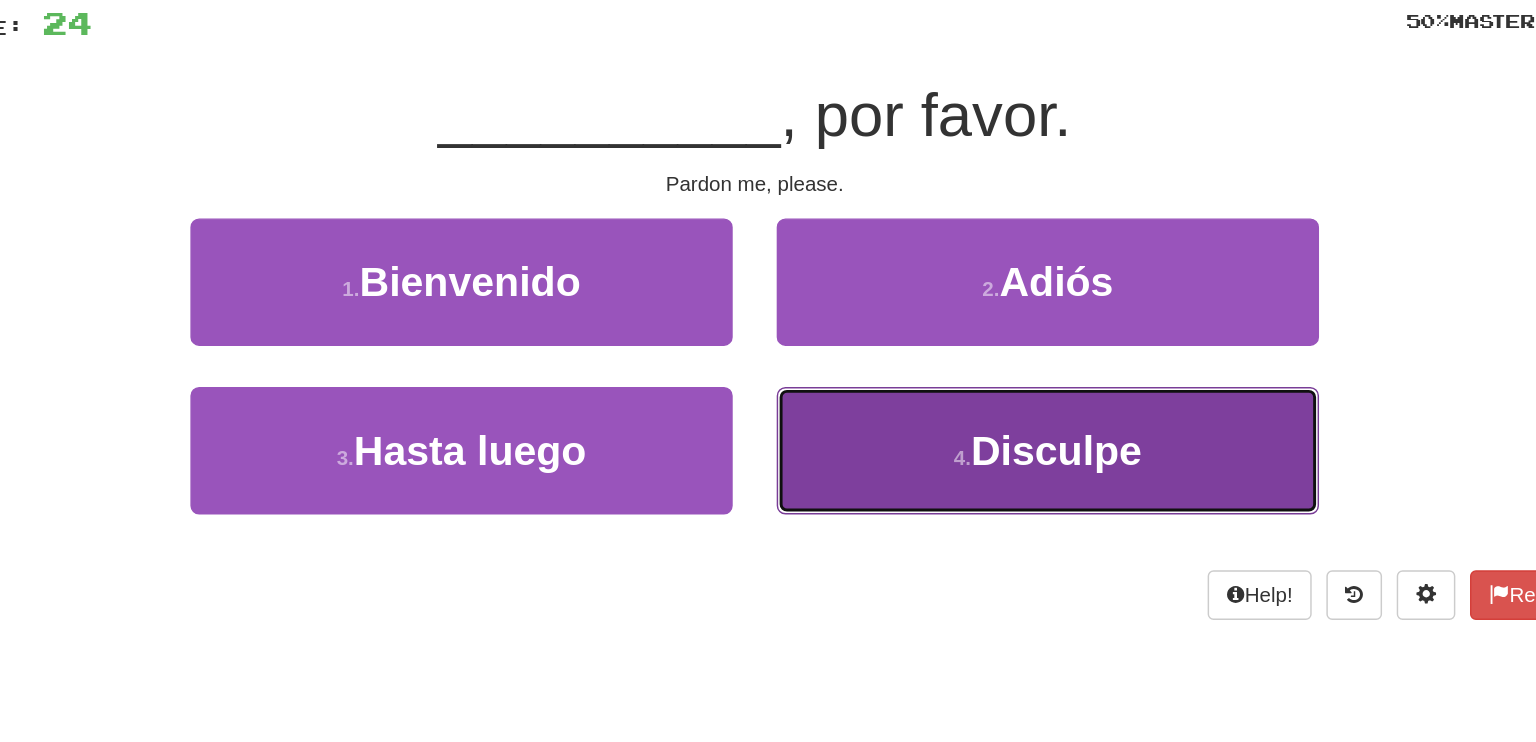 click on "Disculpe" at bounding box center (973, 366) 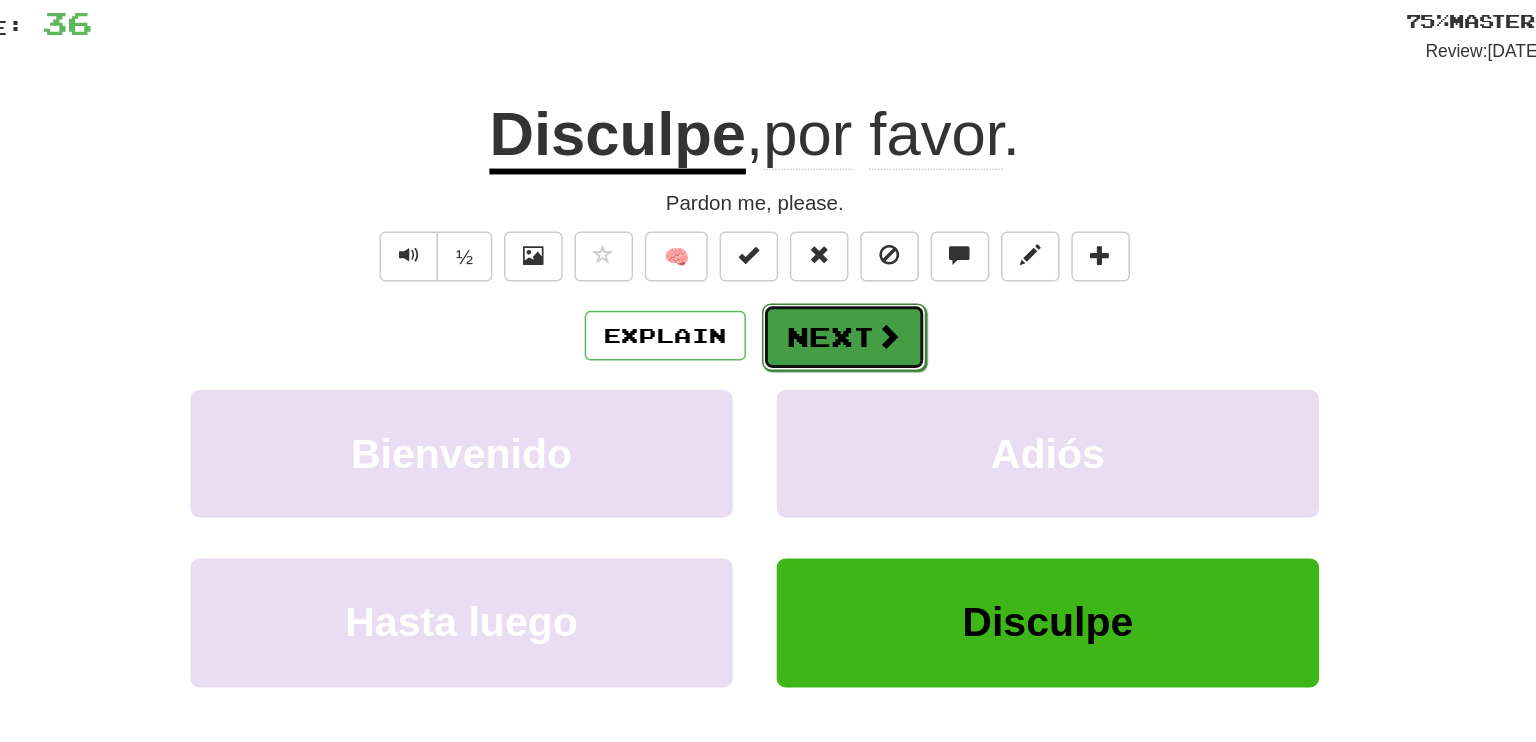 click at bounding box center (859, 288) 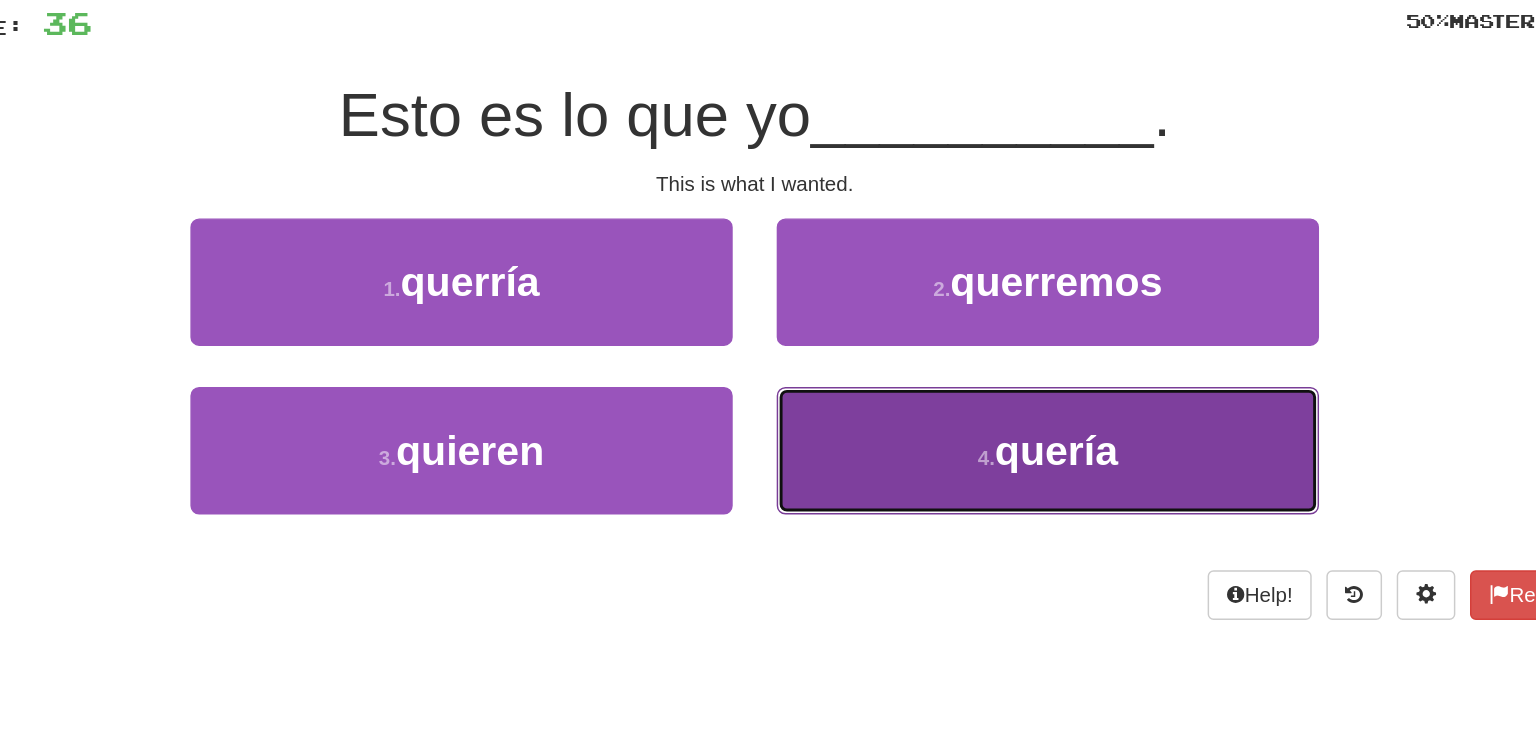 click on "quería" at bounding box center (974, 366) 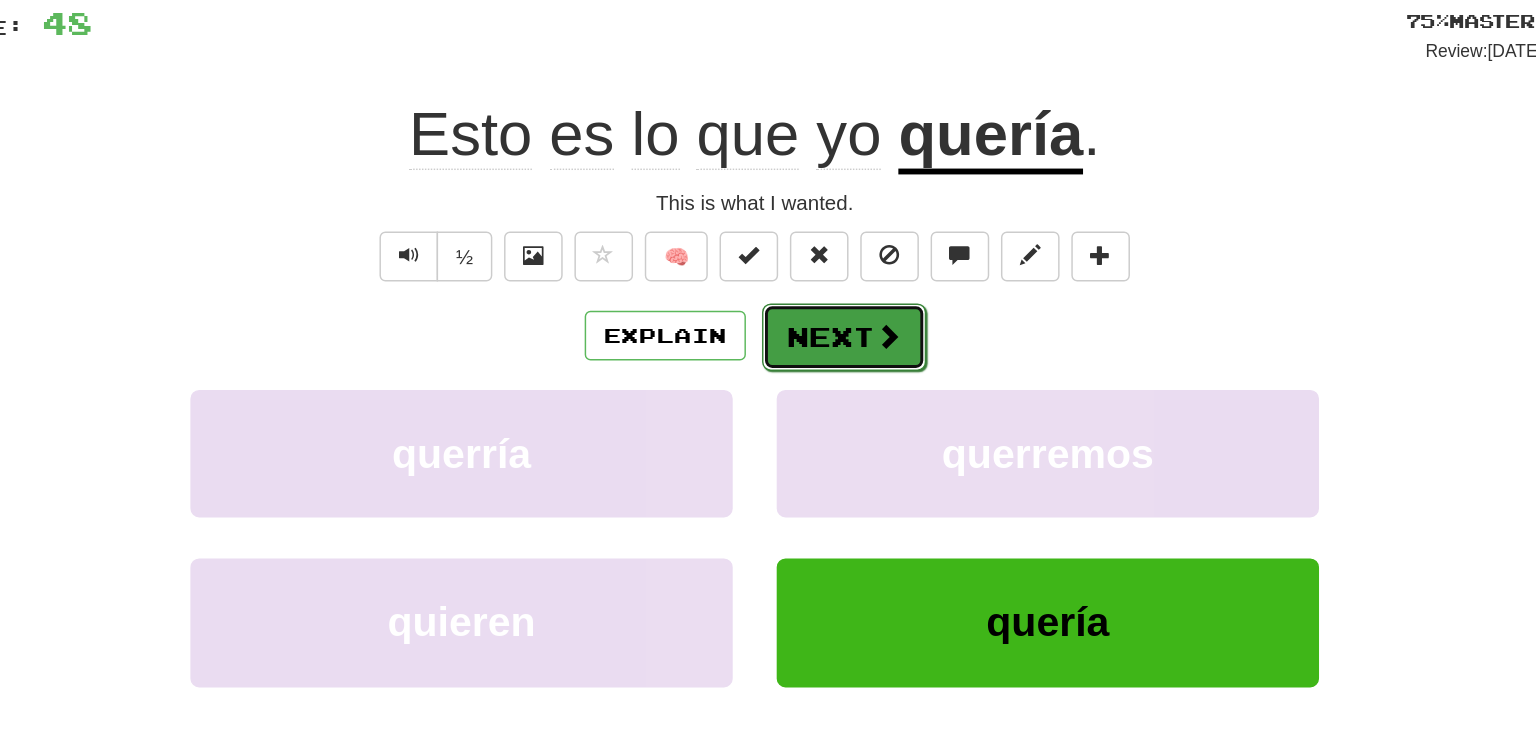 click on "Next" at bounding box center [829, 289] 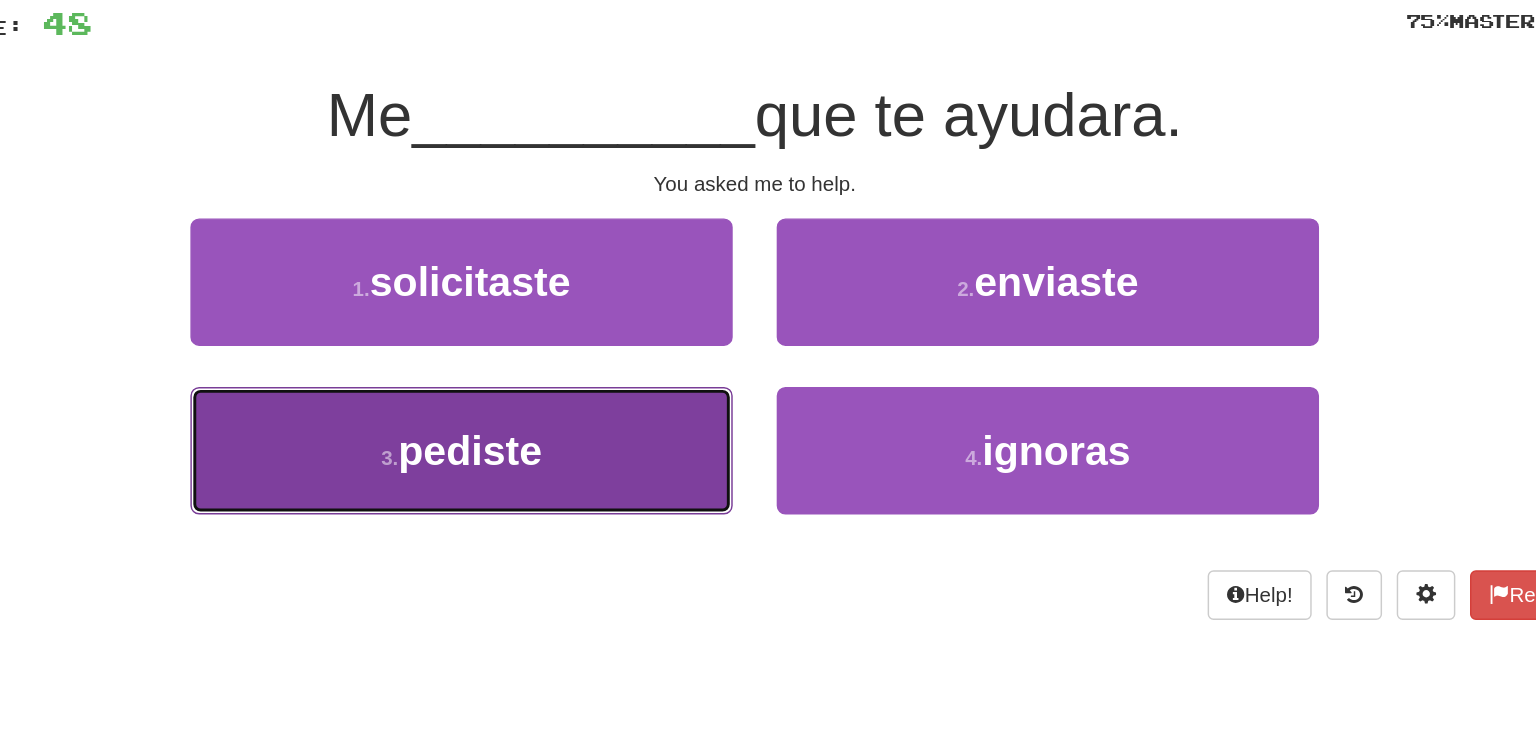 click on "3 .  pediste" at bounding box center [568, 366] 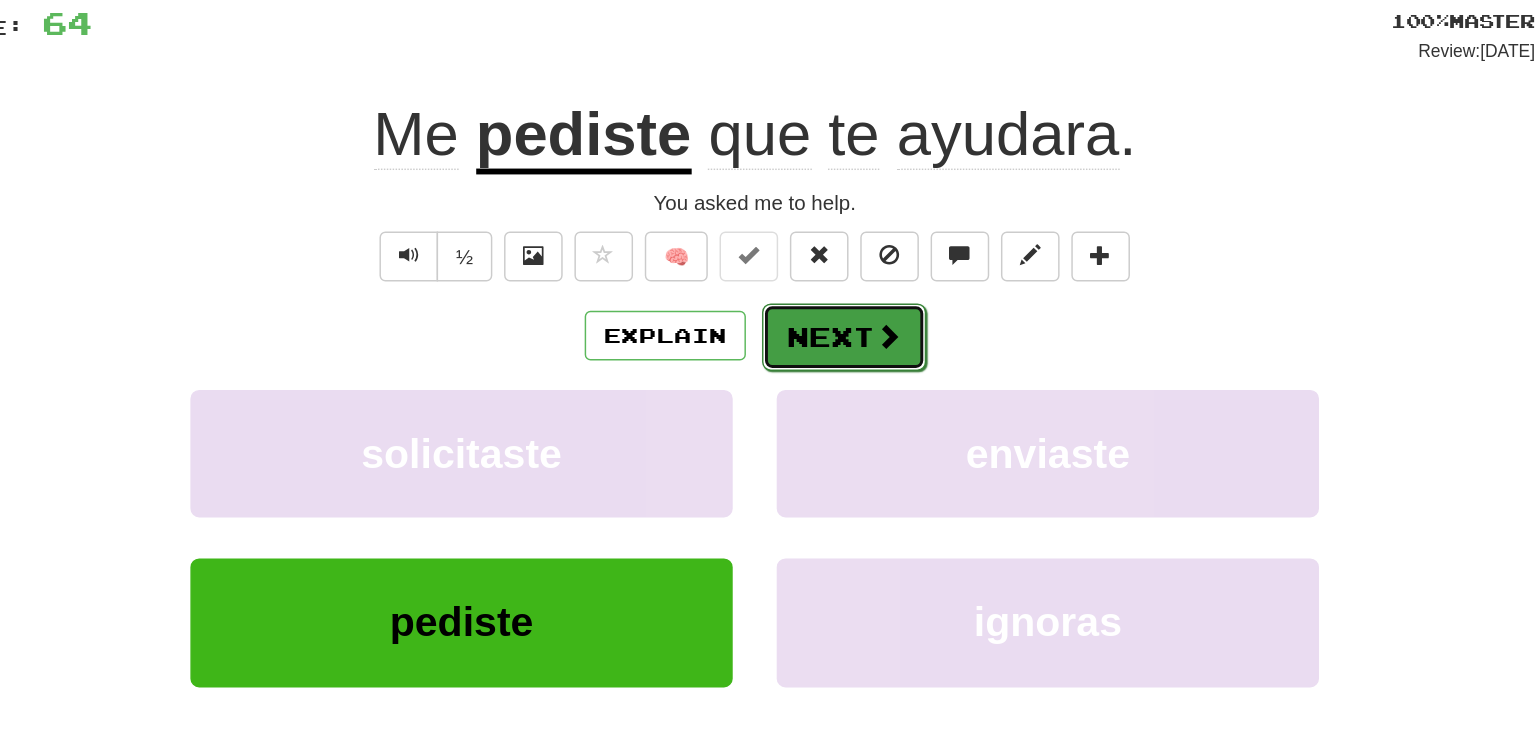click at bounding box center [859, 288] 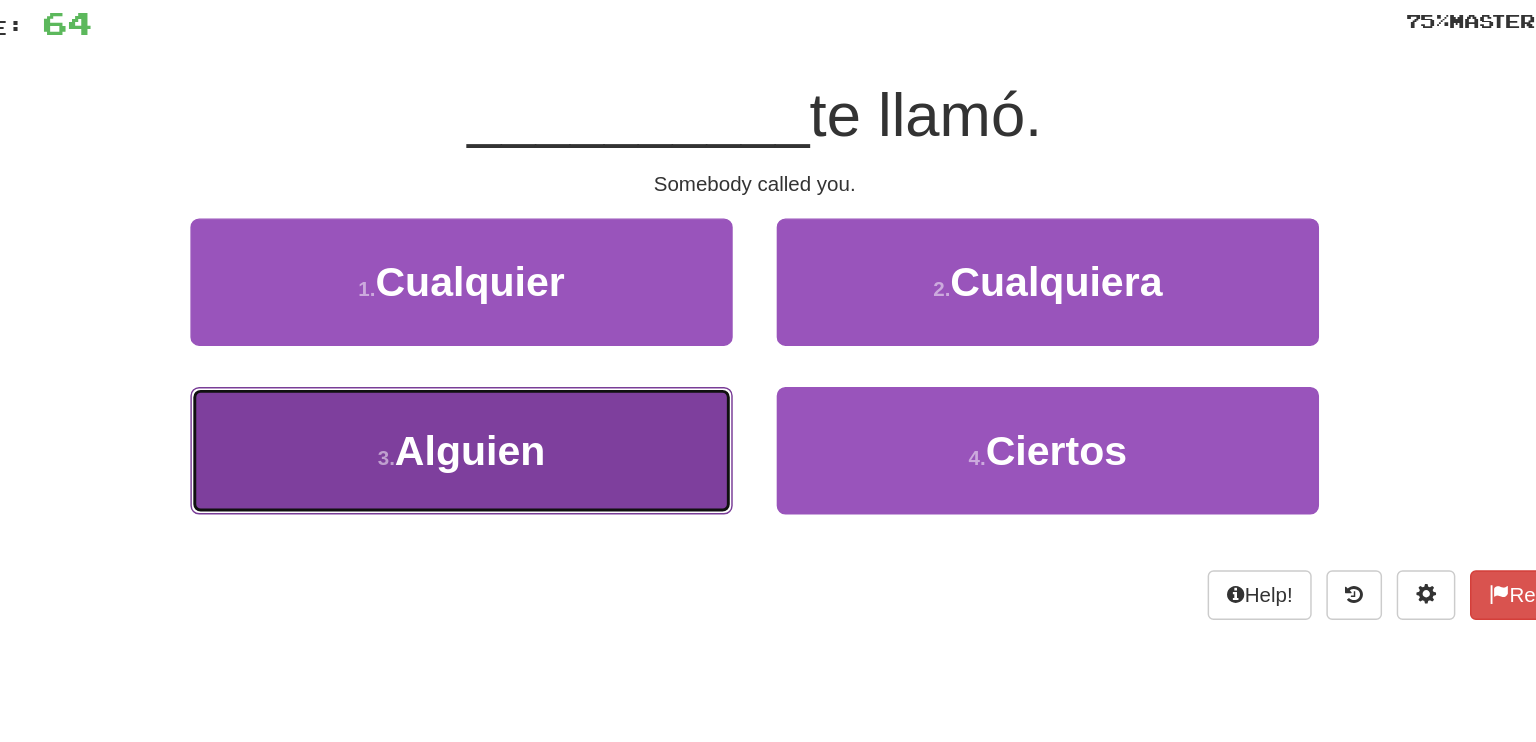click on "3 .  Alguien" at bounding box center [568, 366] 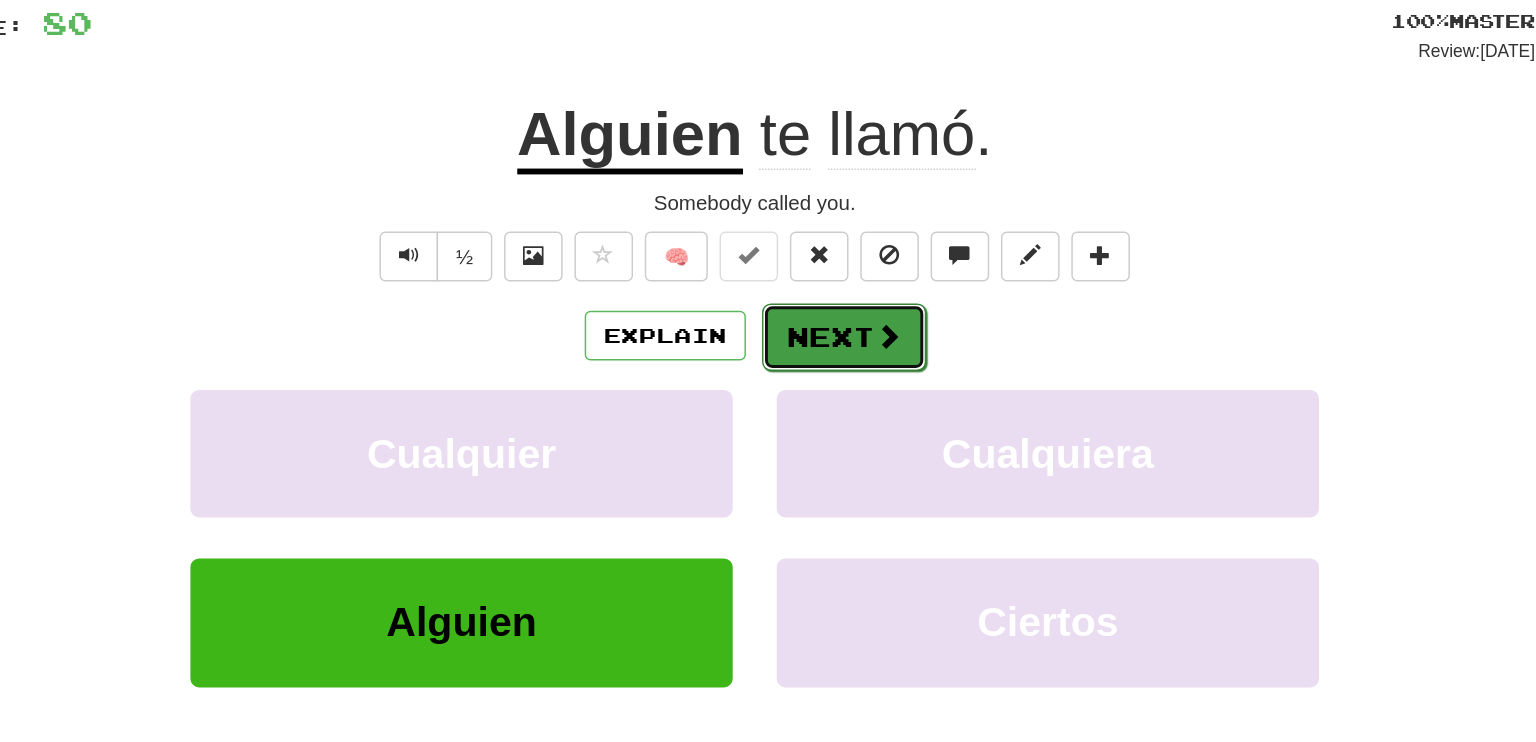click on "Next" at bounding box center (829, 289) 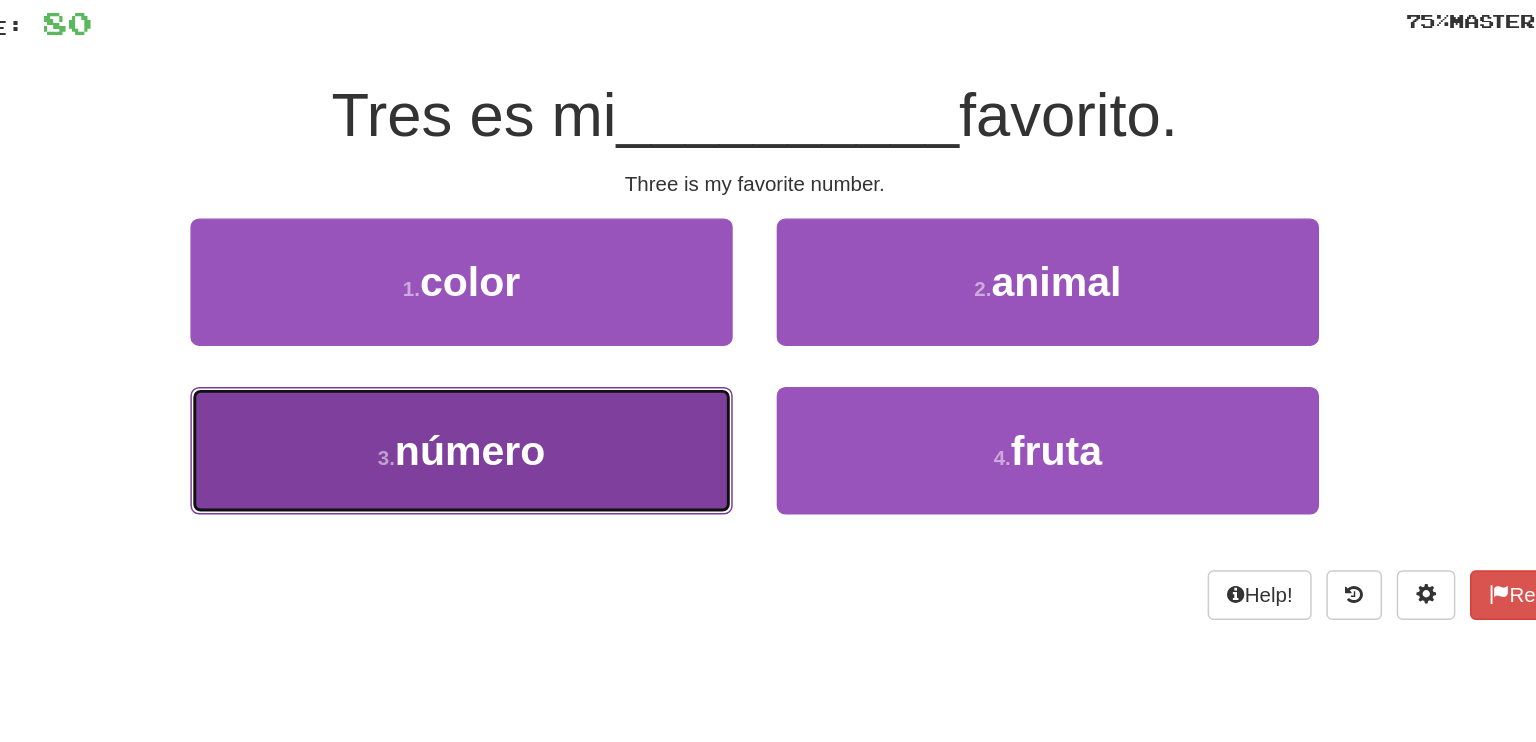click on "3 .  número" at bounding box center (568, 366) 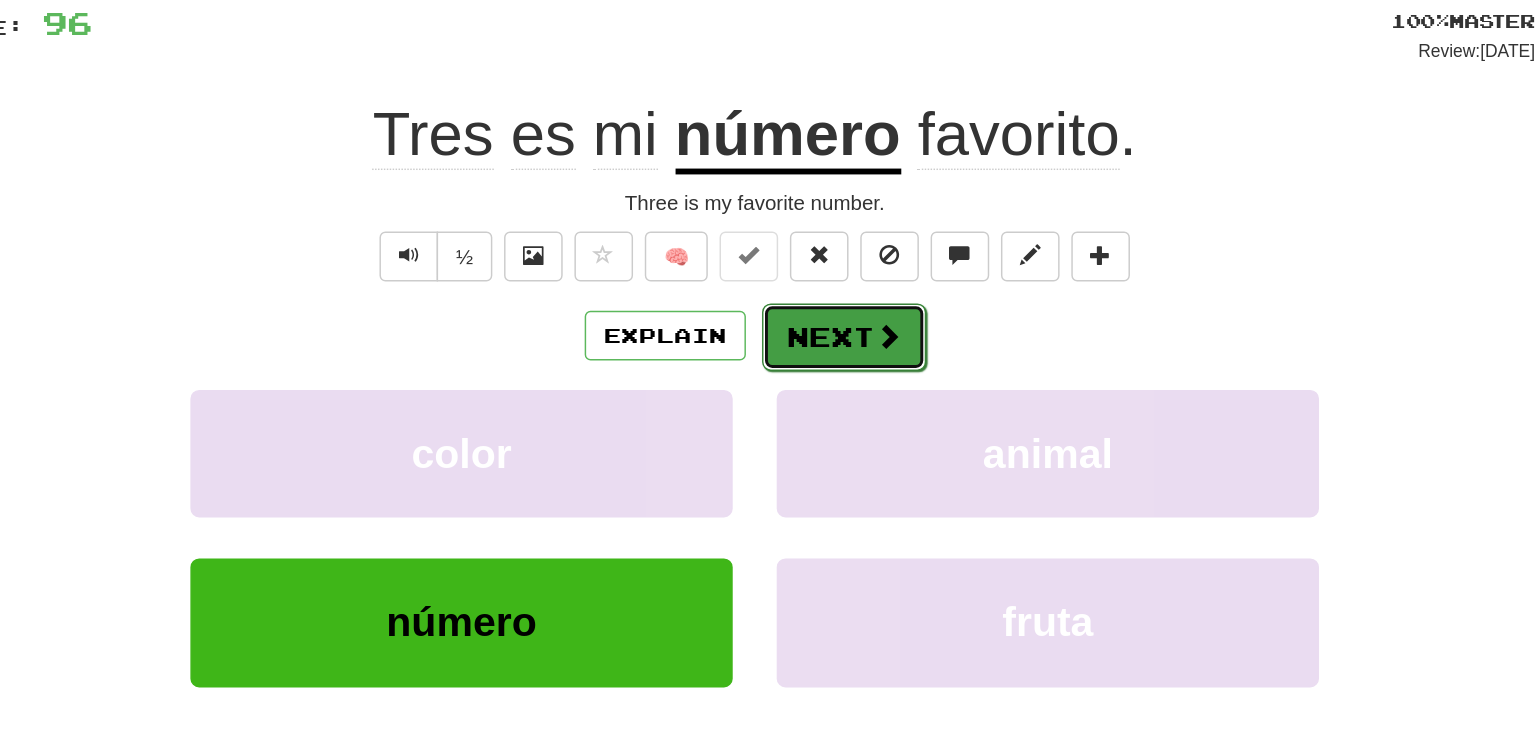 click on "Next" at bounding box center [829, 289] 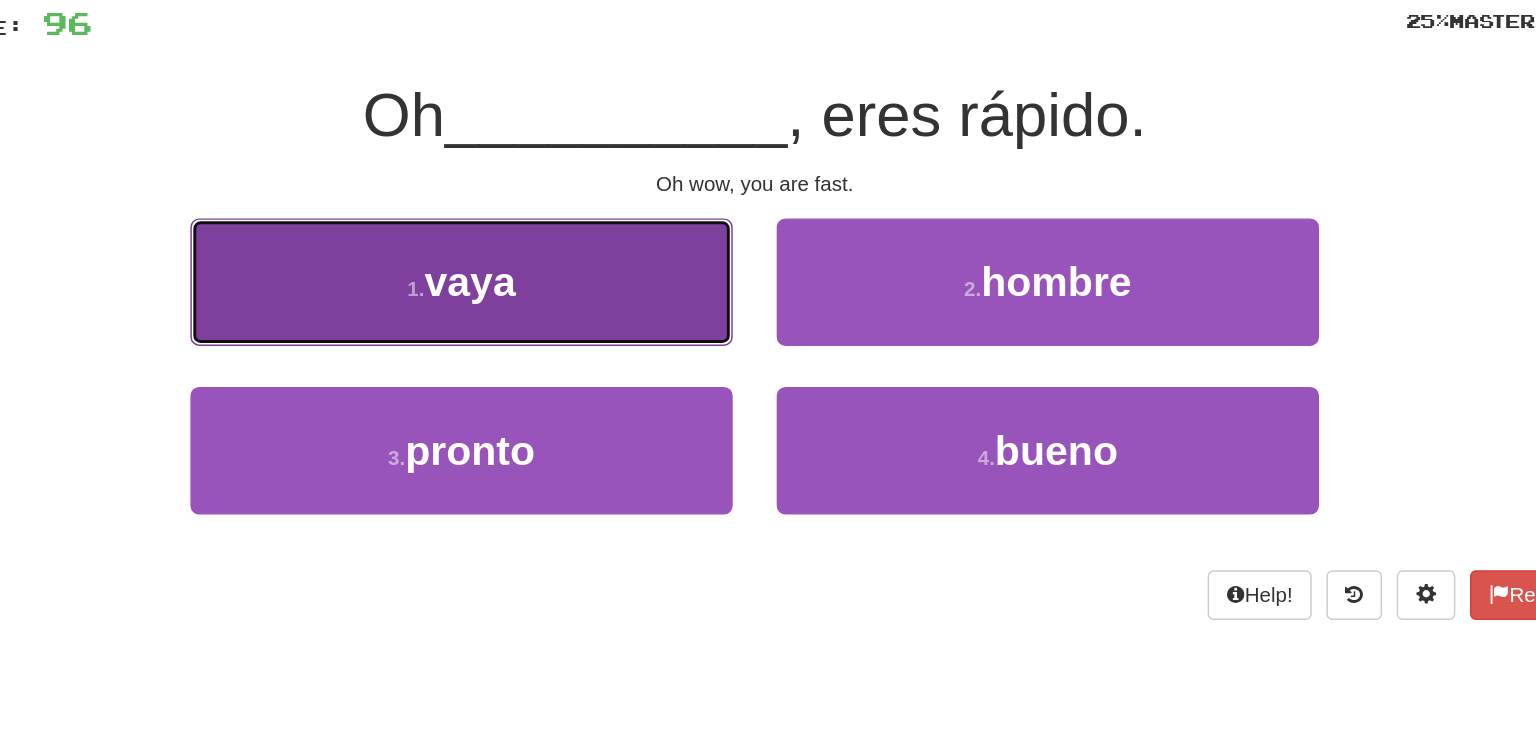 click on "1 .  vaya" at bounding box center (568, 251) 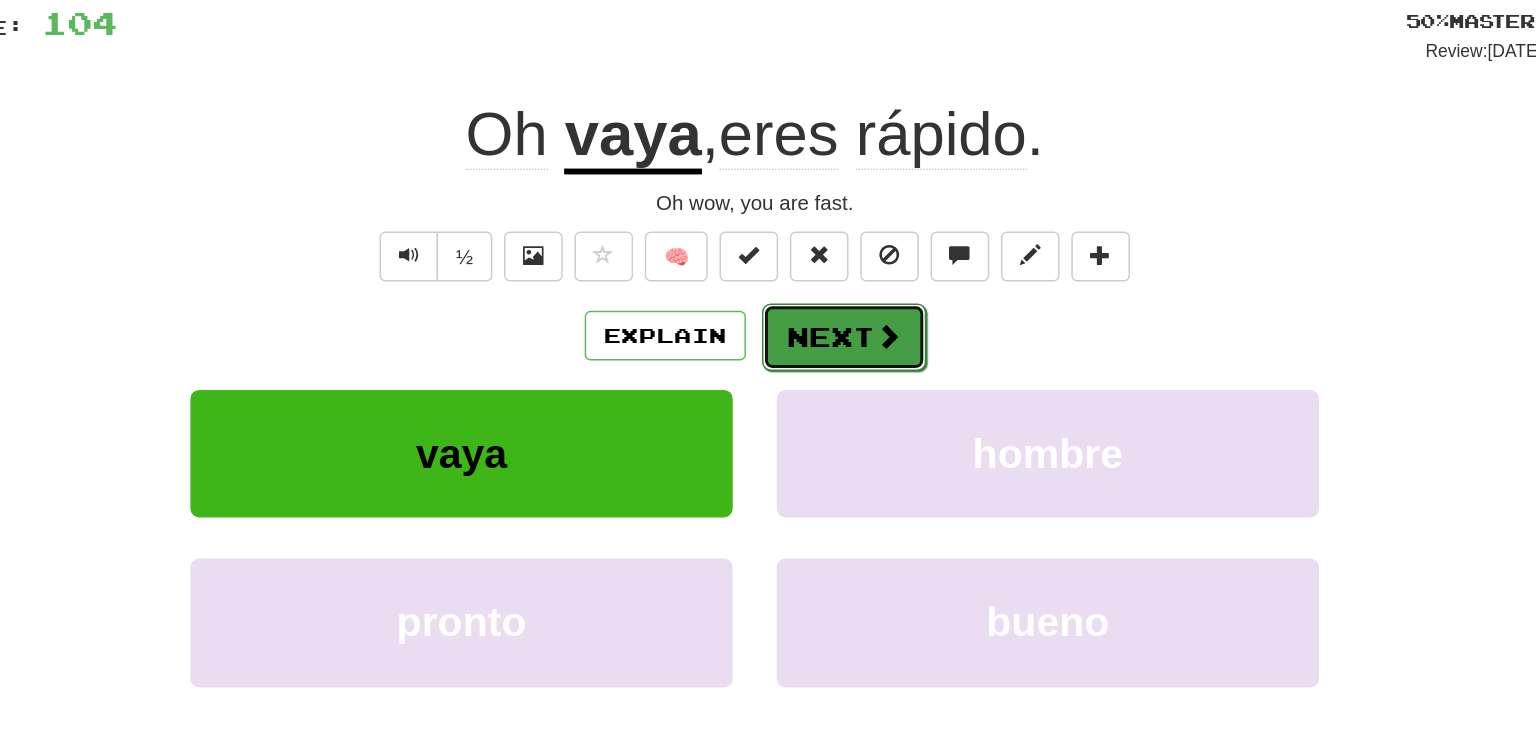 click on "Next" at bounding box center (829, 289) 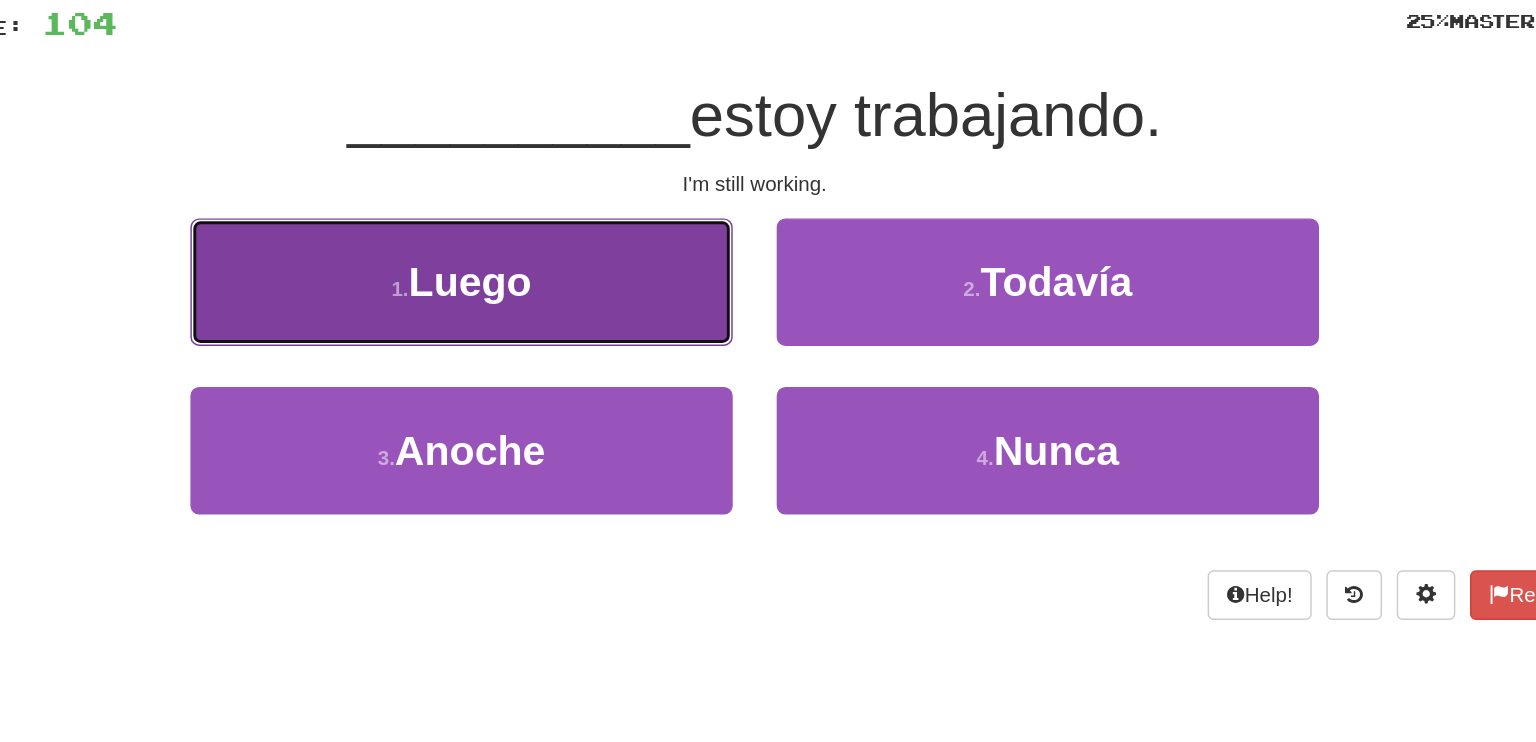 click on "Luego" at bounding box center (574, 251) 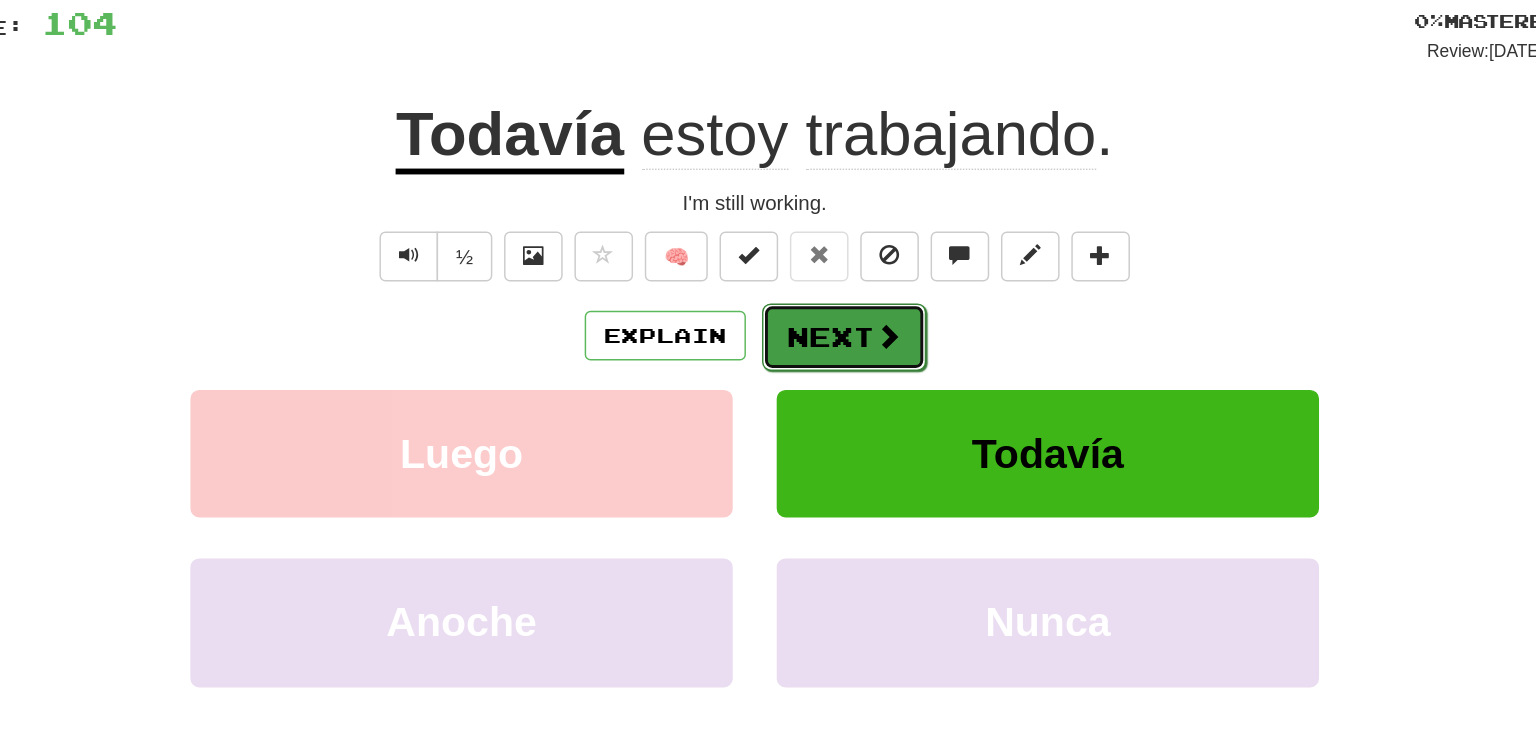 click on "Next" at bounding box center [829, 289] 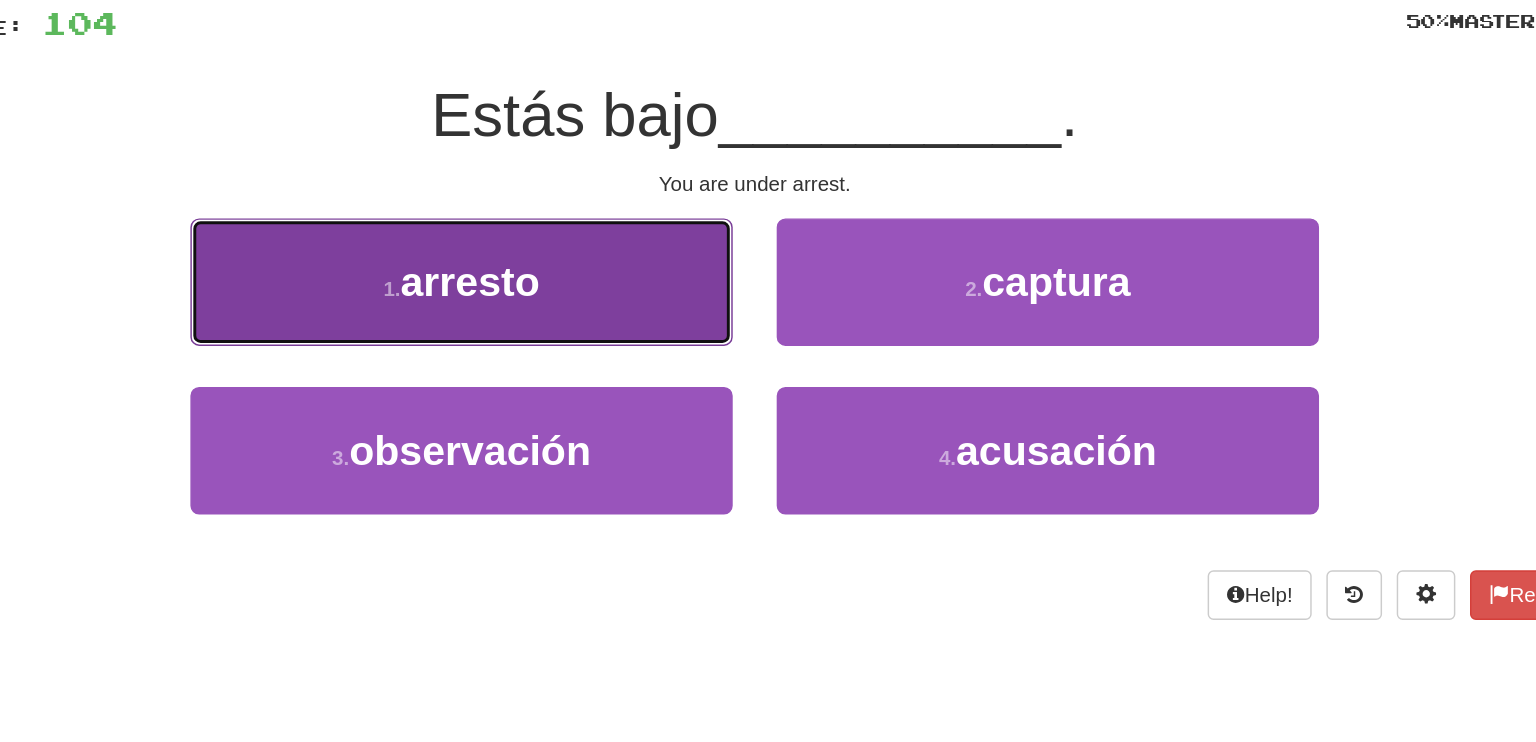 click on "1 .  arresto" at bounding box center [568, 251] 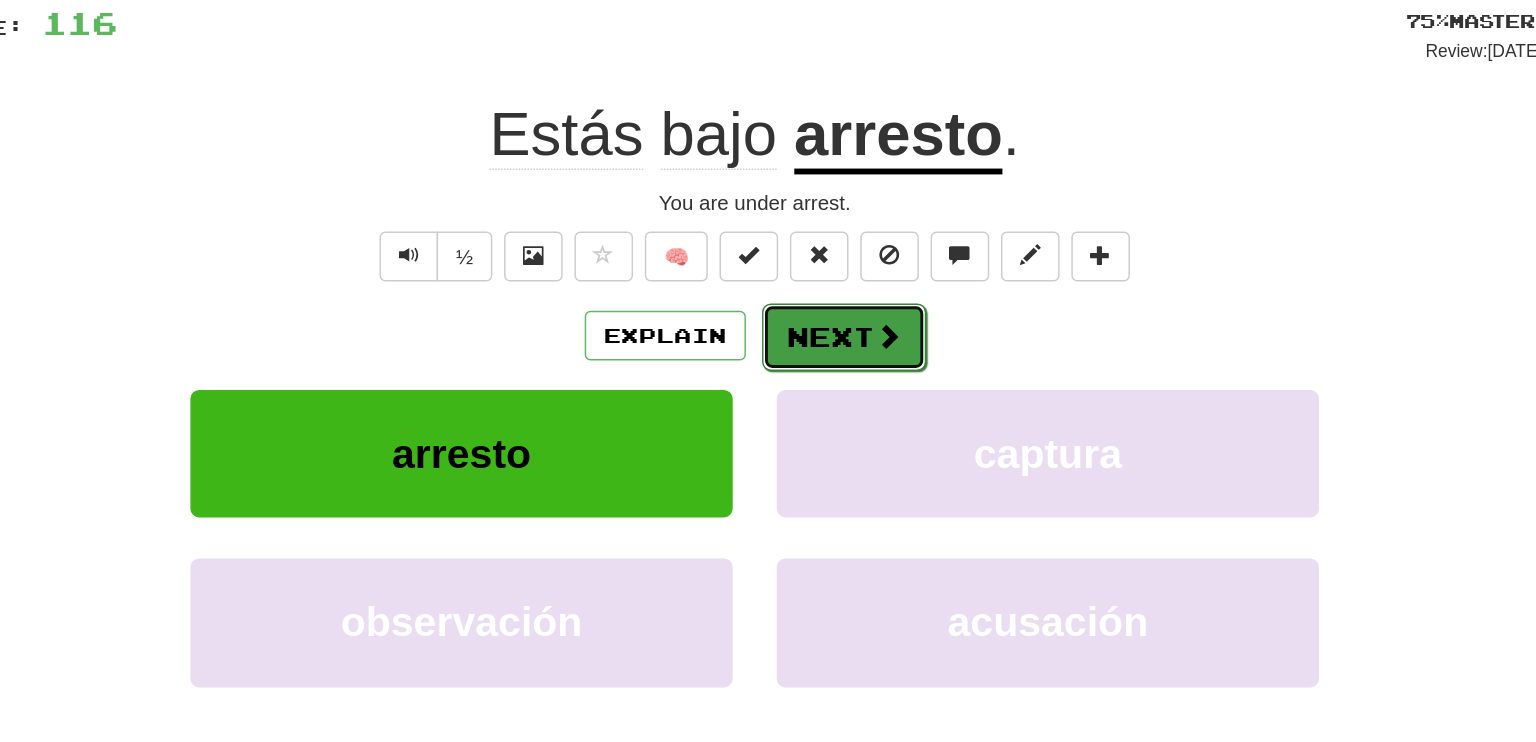 click on "Next" at bounding box center [829, 289] 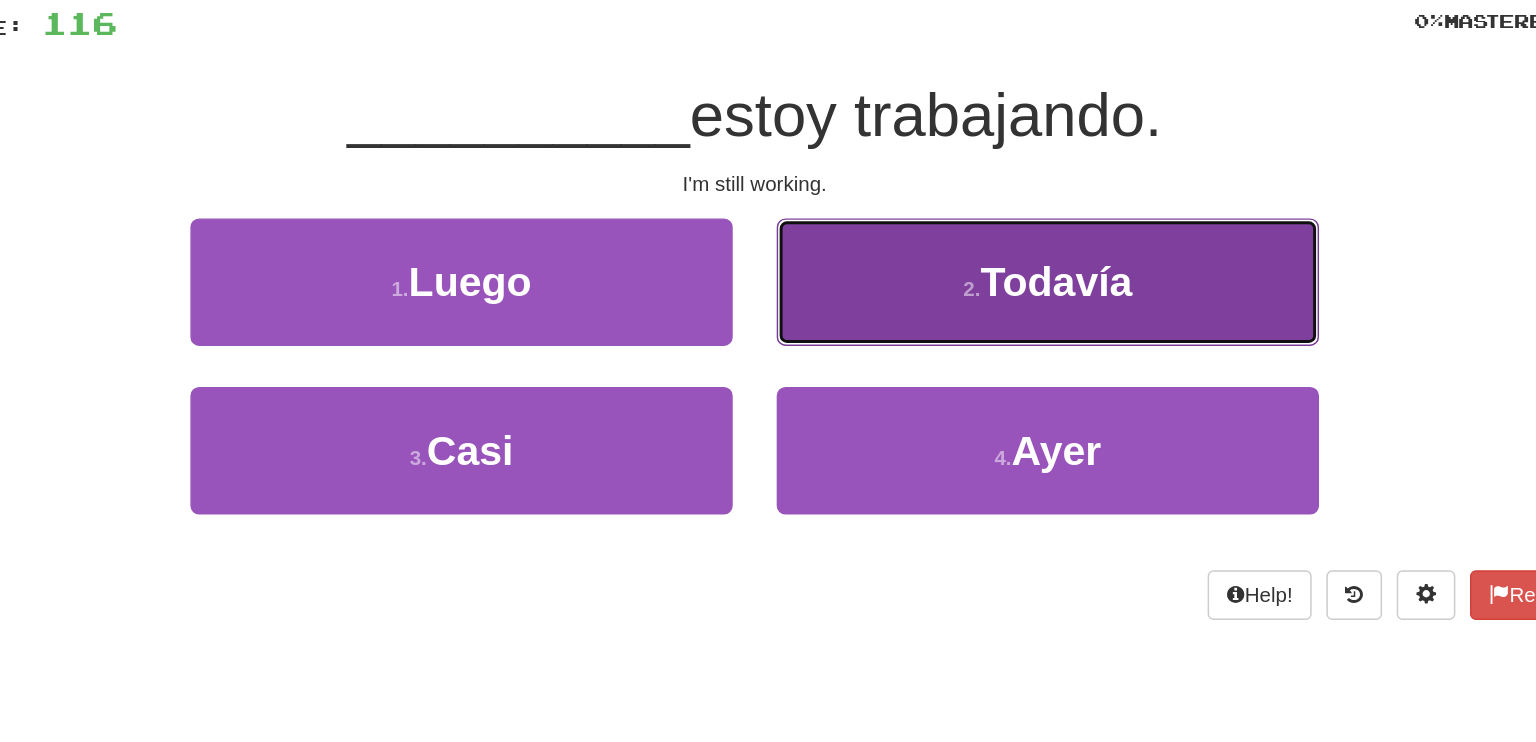 click on "Todavía" at bounding box center (974, 251) 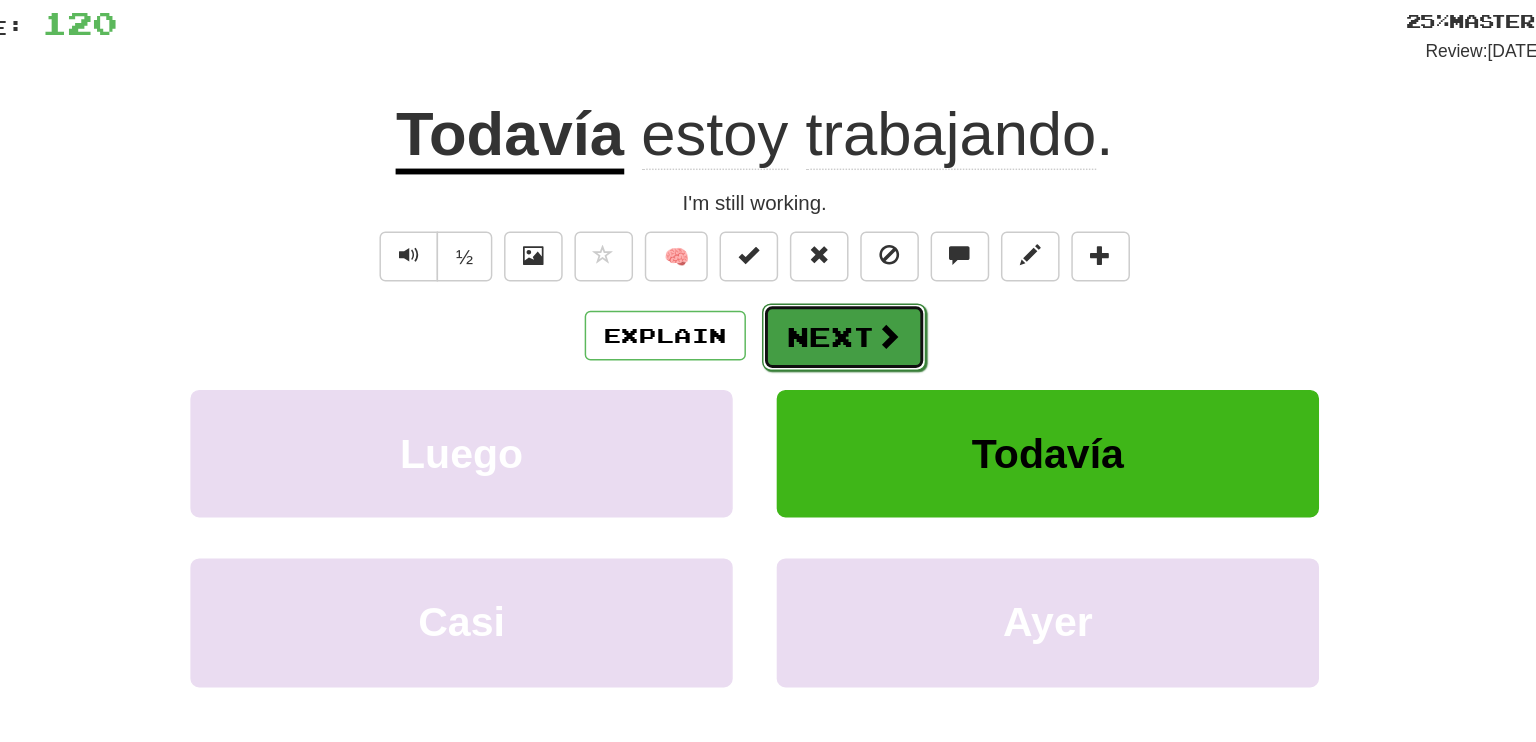 click at bounding box center [859, 288] 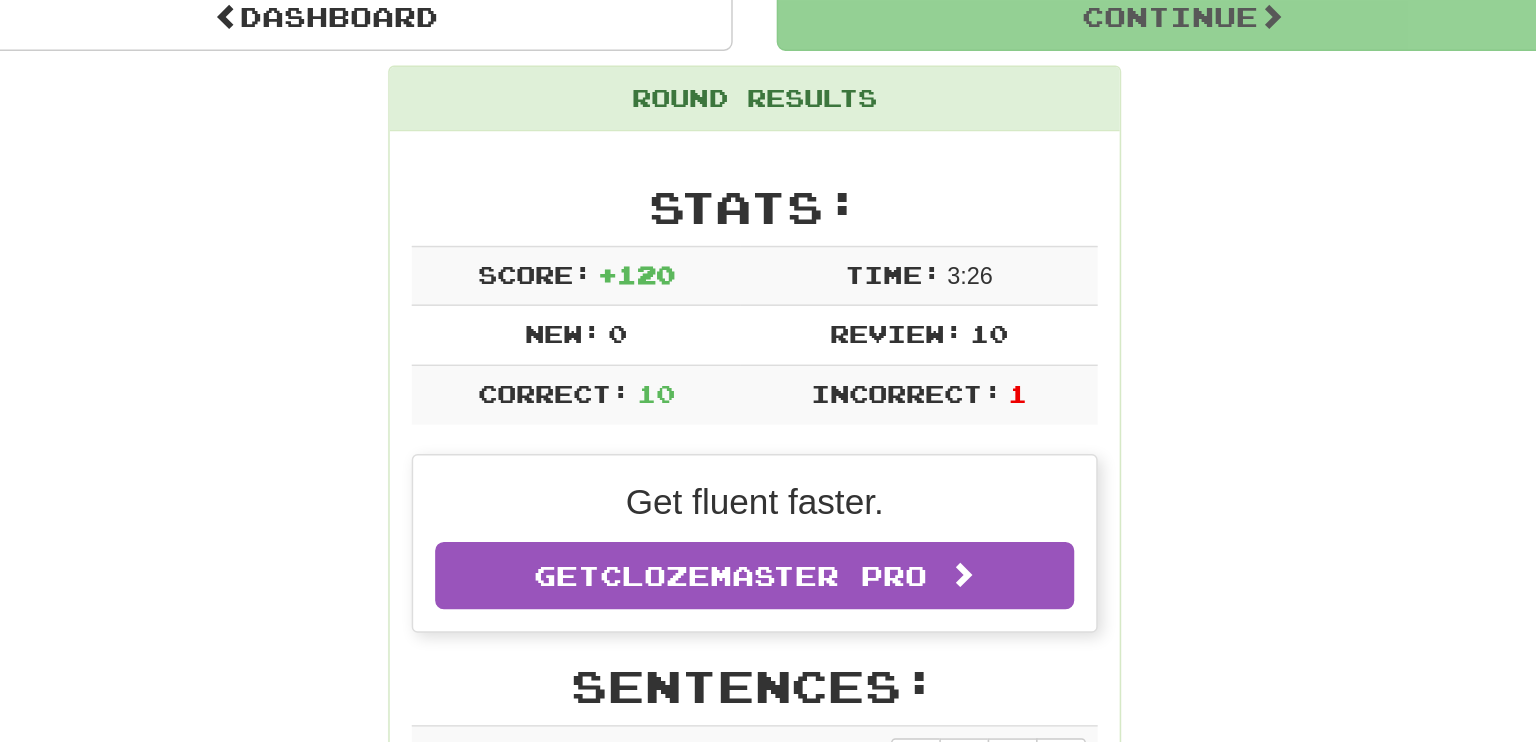 scroll, scrollTop: 174, scrollLeft: 0, axis: vertical 